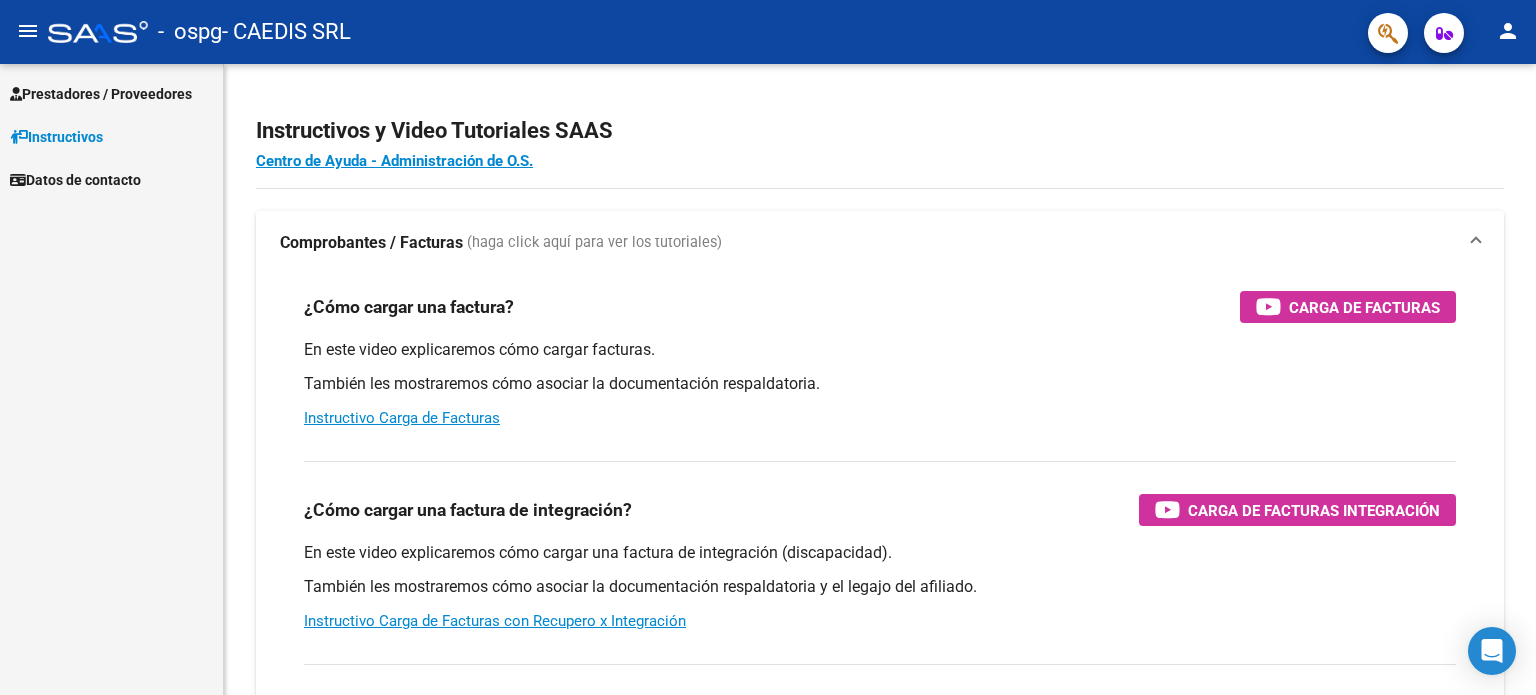 scroll, scrollTop: 0, scrollLeft: 0, axis: both 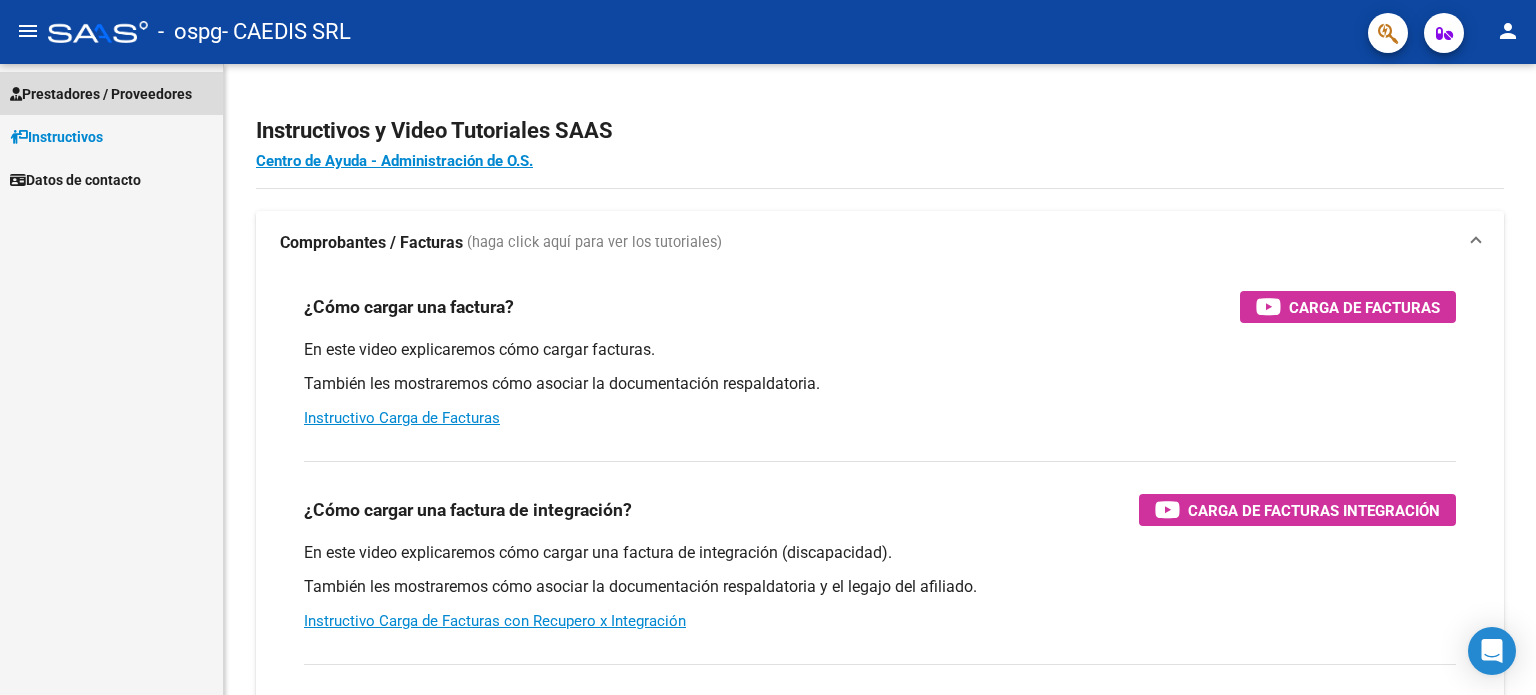 click on "Prestadores / Proveedores" at bounding box center [101, 94] 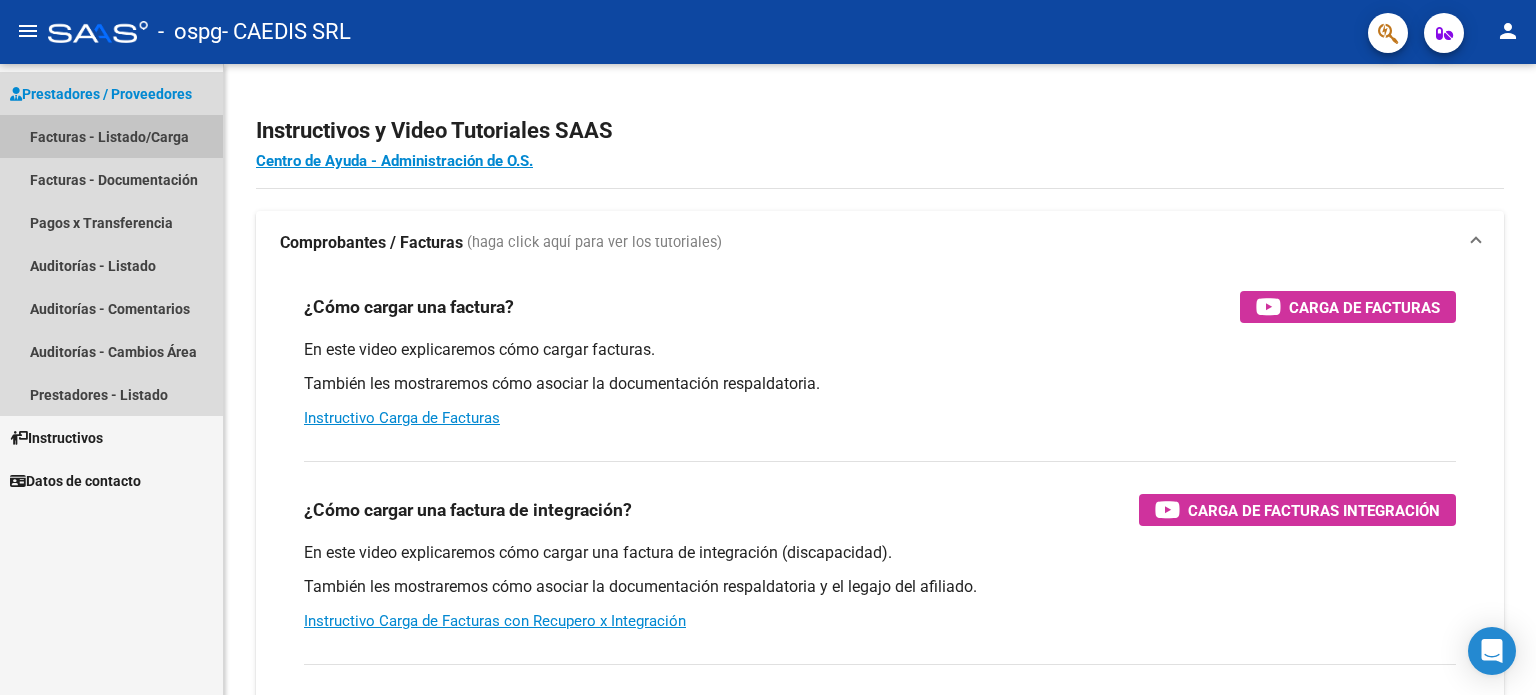 click on "Facturas - Listado/Carga" at bounding box center (111, 136) 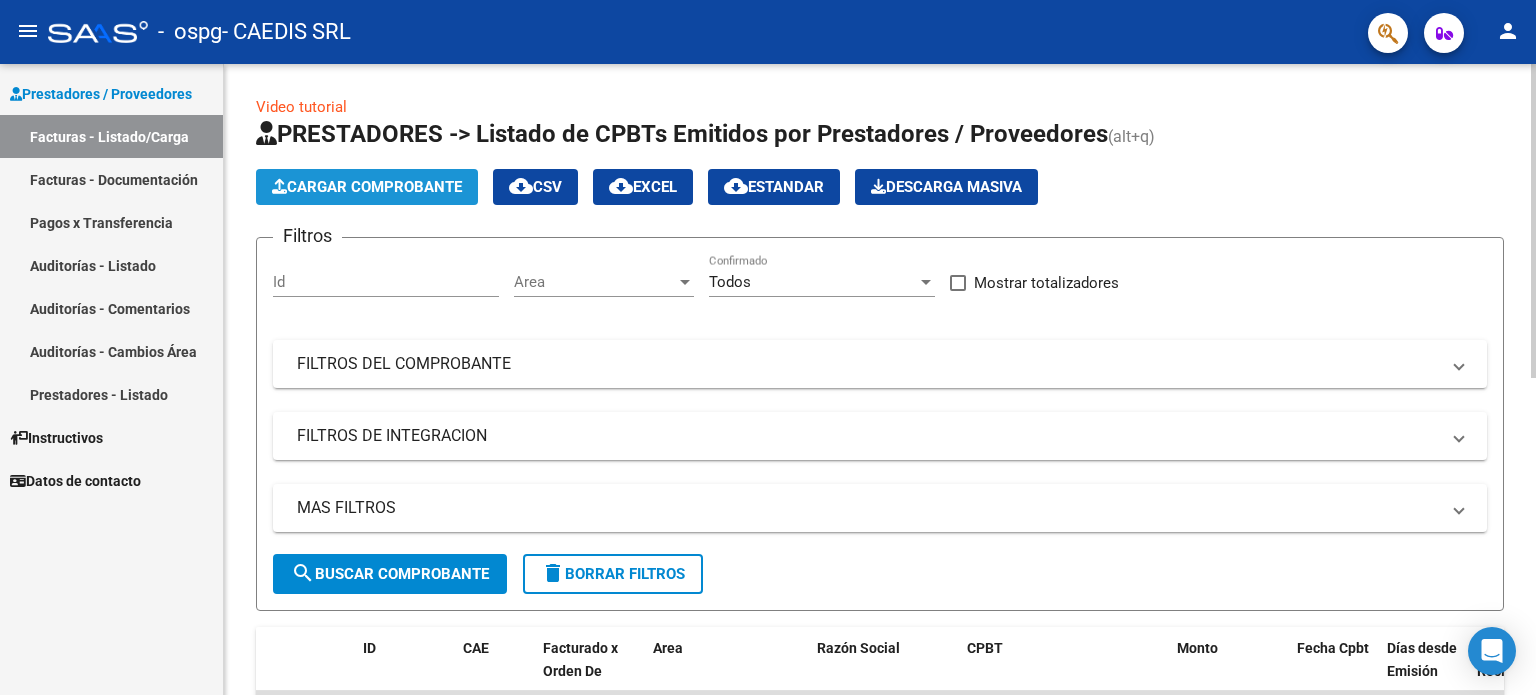 click on "Cargar Comprobante" 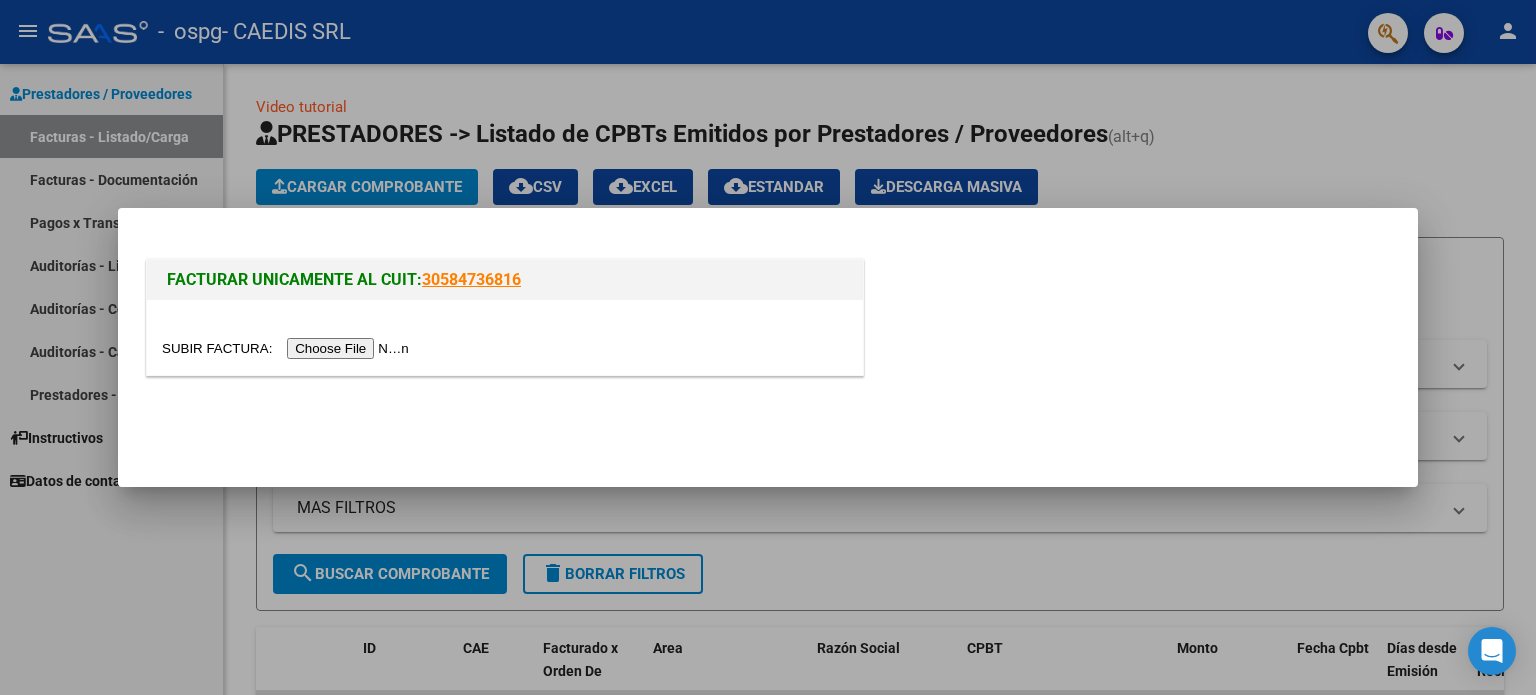 click at bounding box center (288, 348) 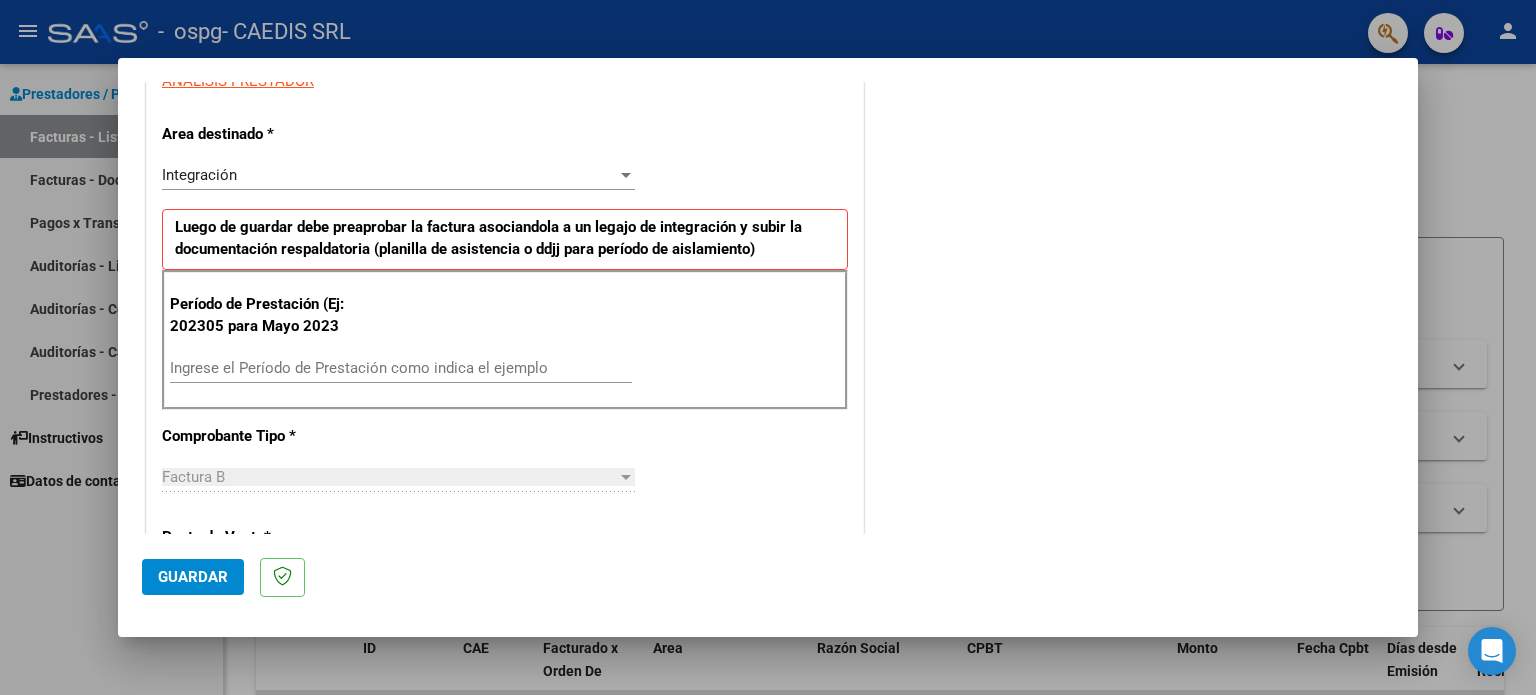 scroll, scrollTop: 400, scrollLeft: 0, axis: vertical 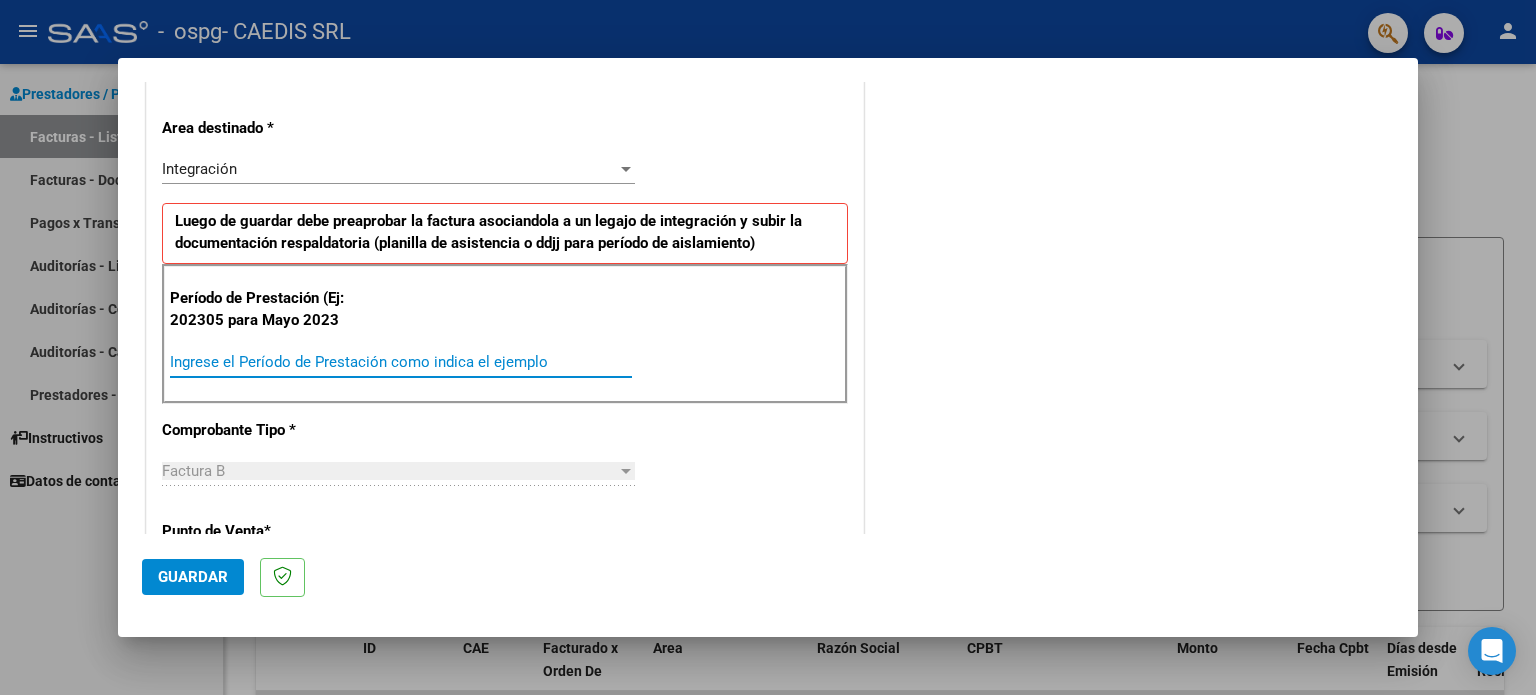 click on "Ingrese el Período de Prestación como indica el ejemplo" at bounding box center [401, 362] 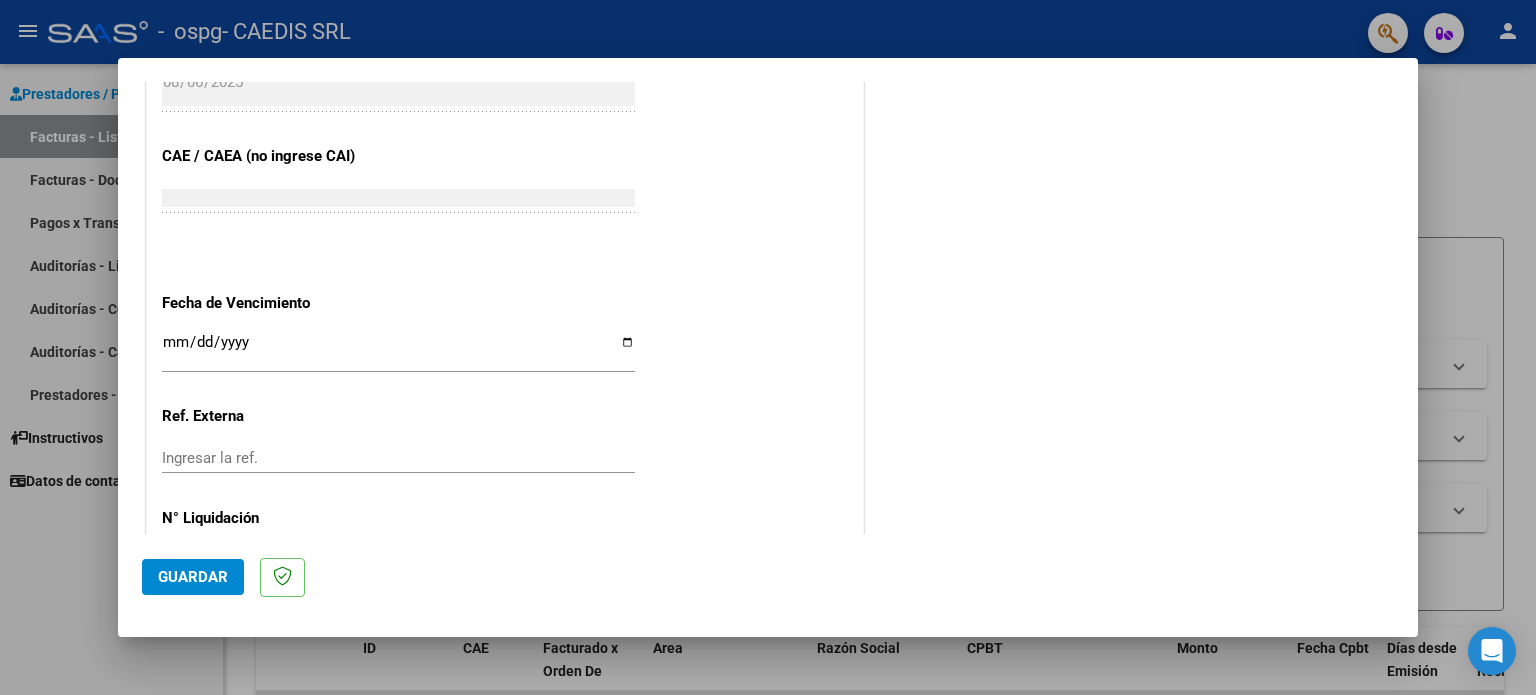 scroll, scrollTop: 1200, scrollLeft: 0, axis: vertical 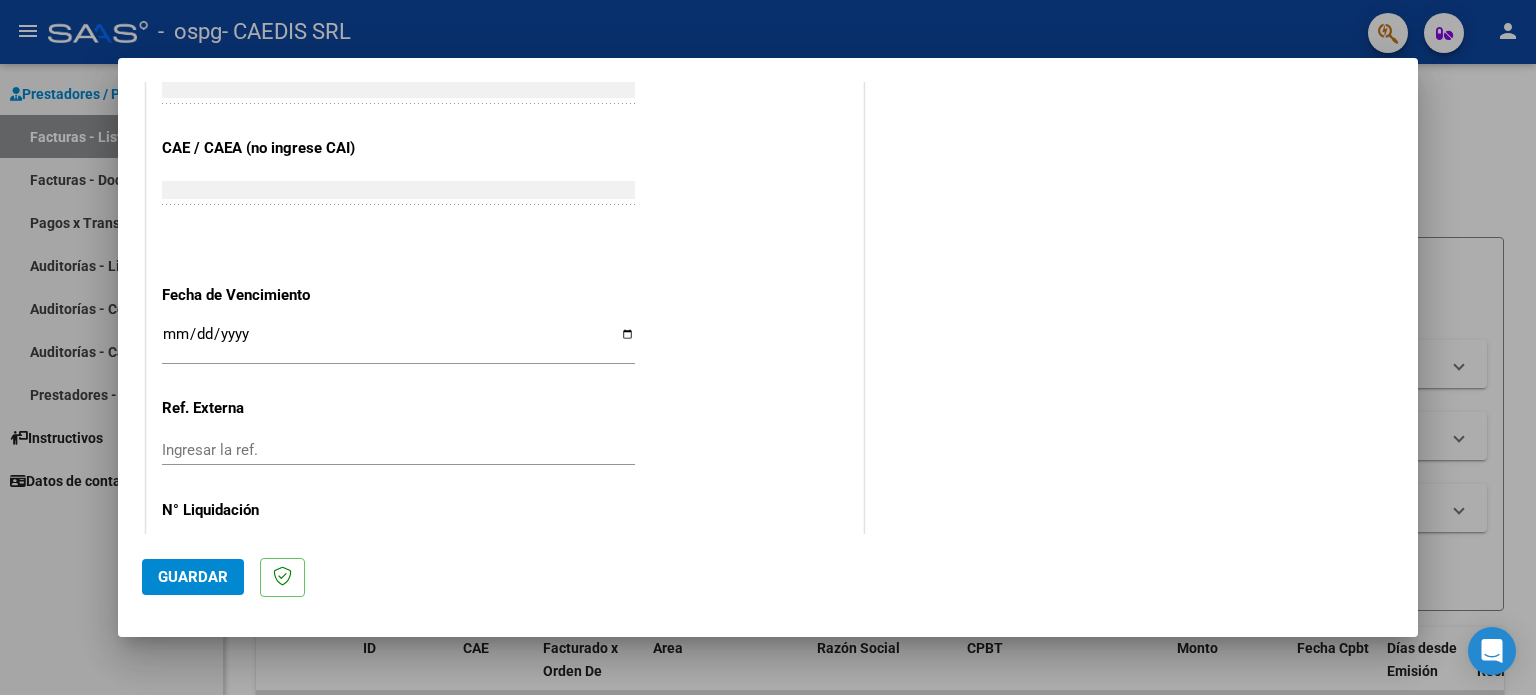 type on "202507" 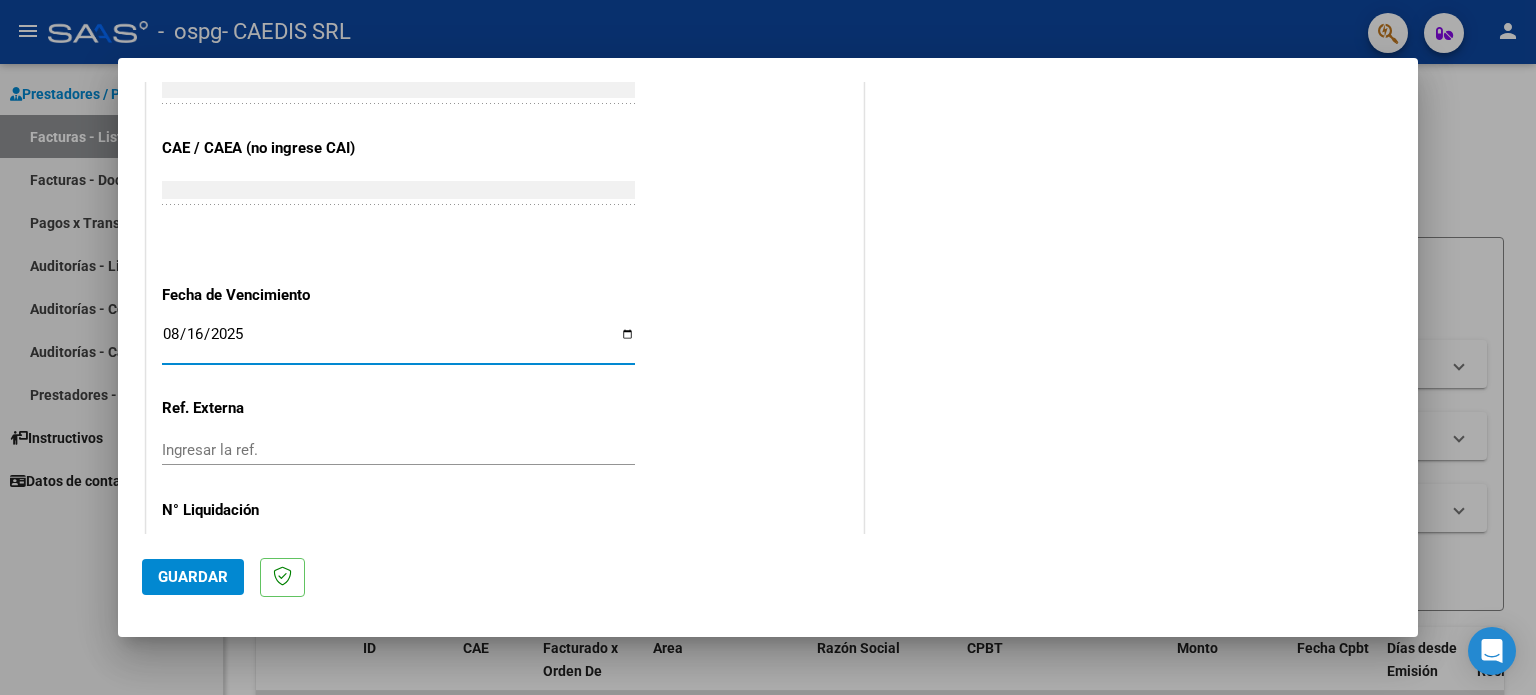 type on "2025-08-16" 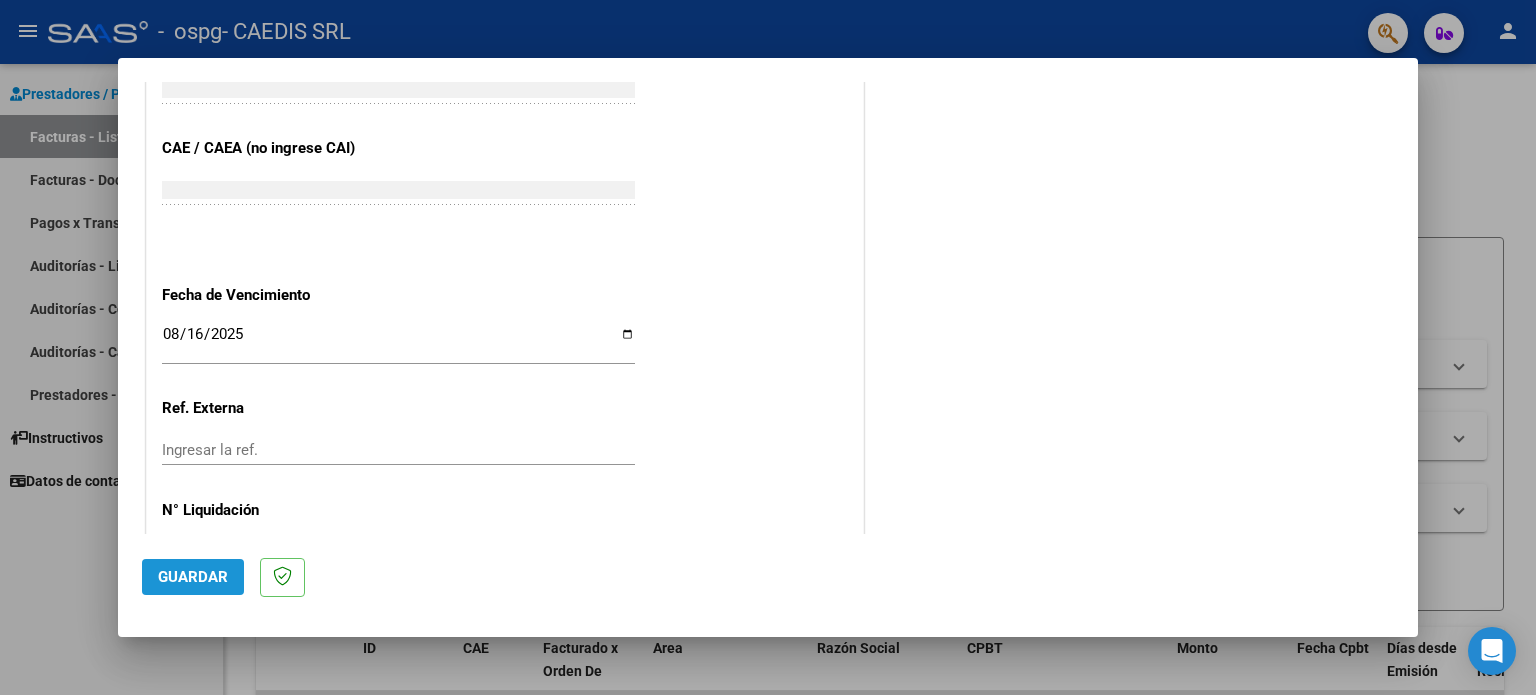 click on "Guardar" 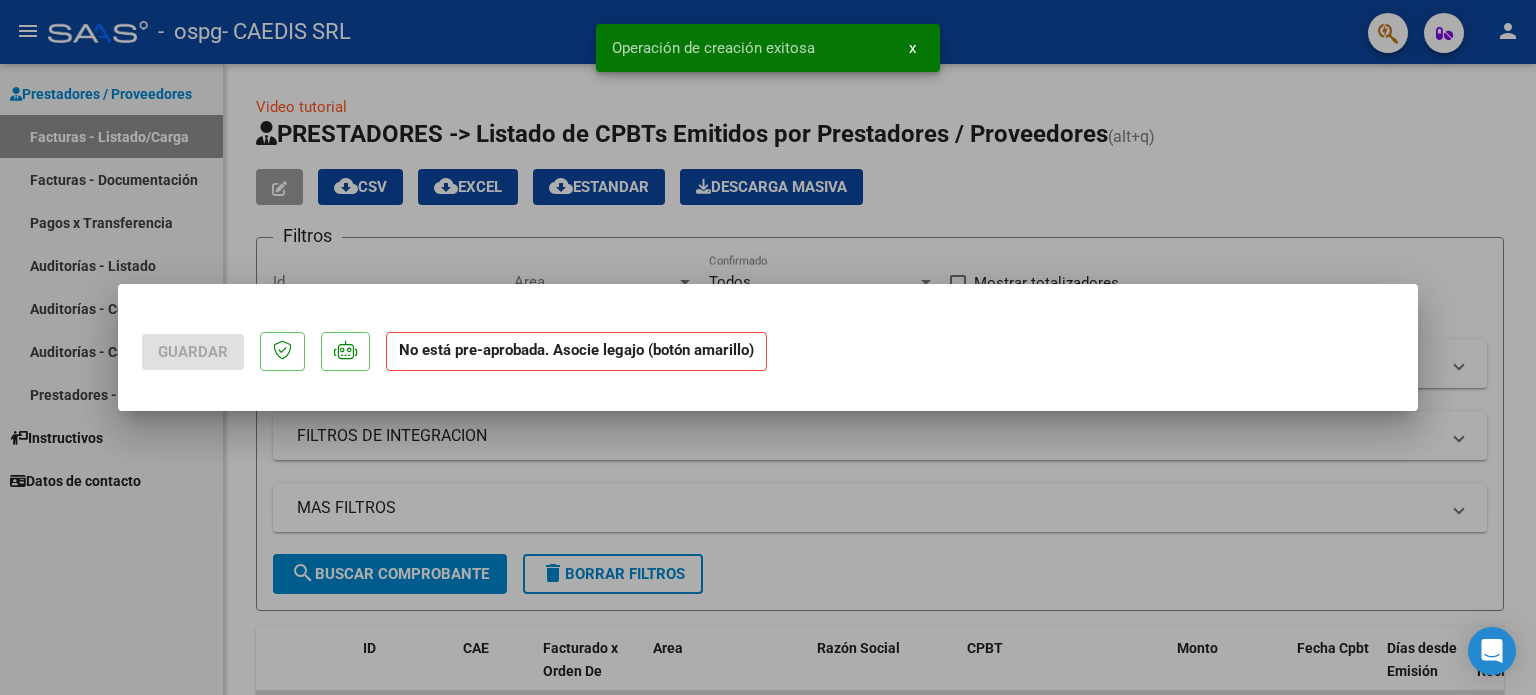 scroll, scrollTop: 0, scrollLeft: 0, axis: both 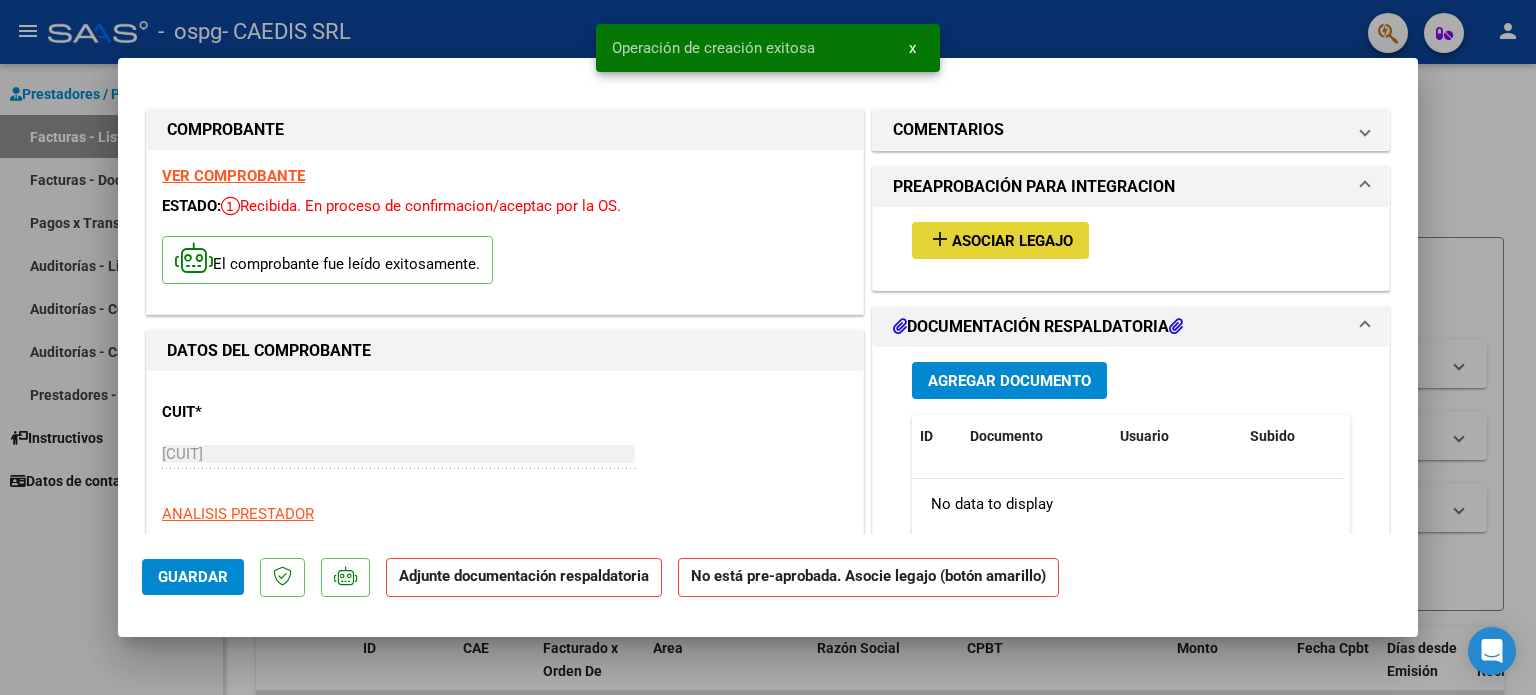 click on "Asociar Legajo" at bounding box center [1012, 241] 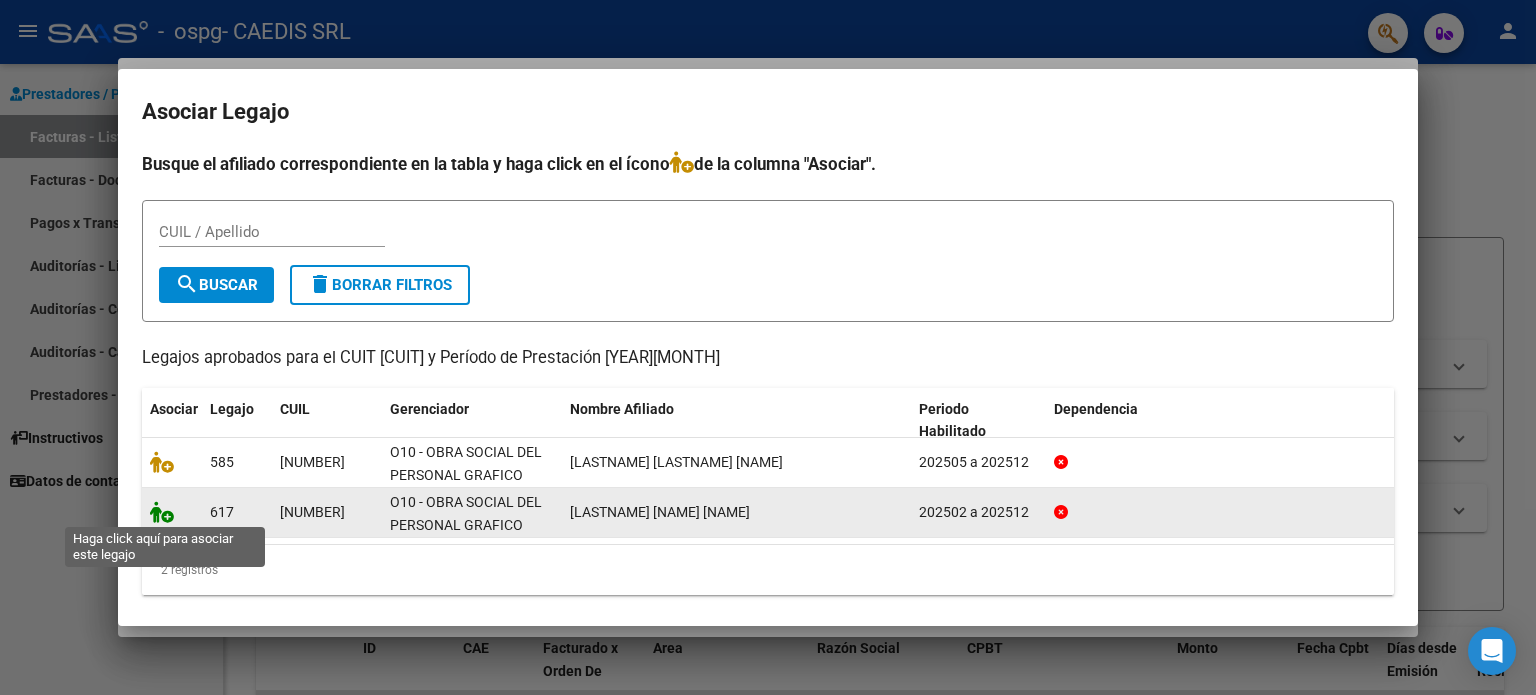 click 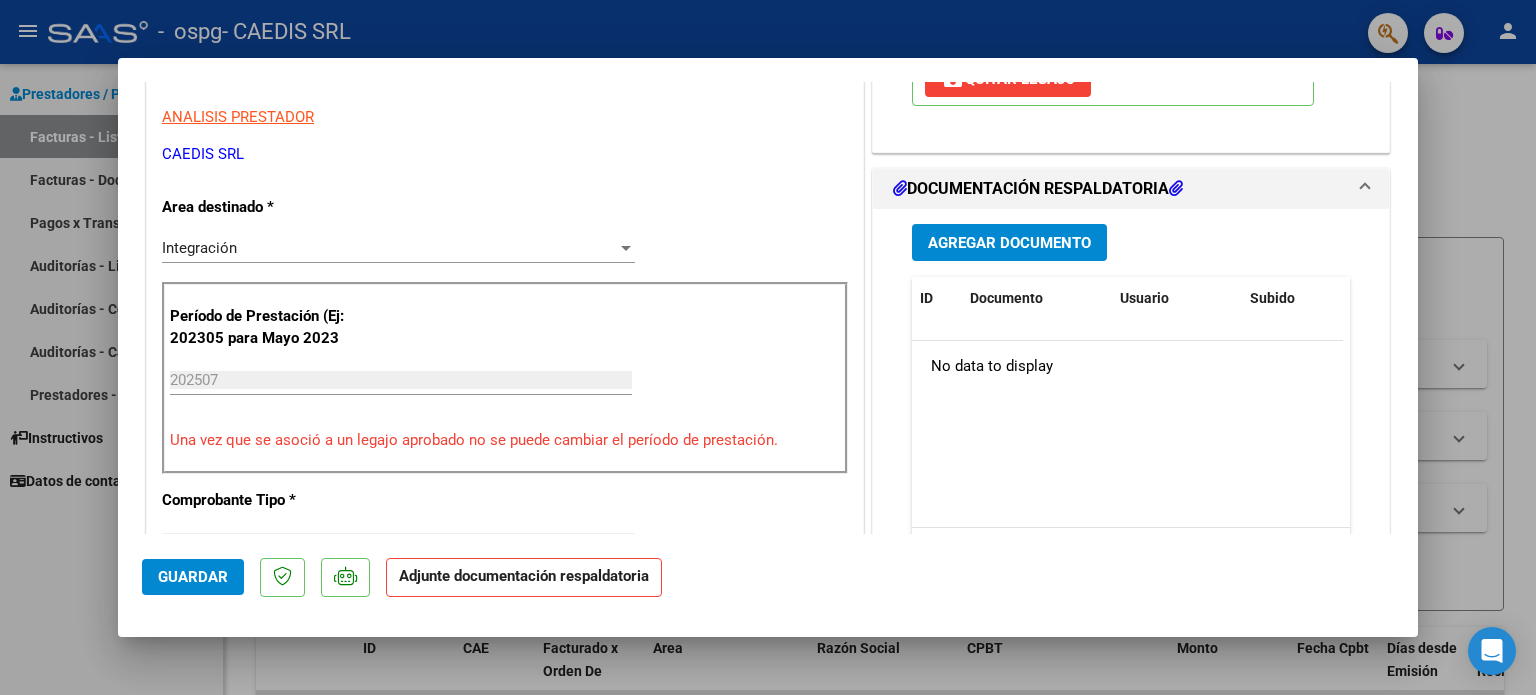 scroll, scrollTop: 400, scrollLeft: 0, axis: vertical 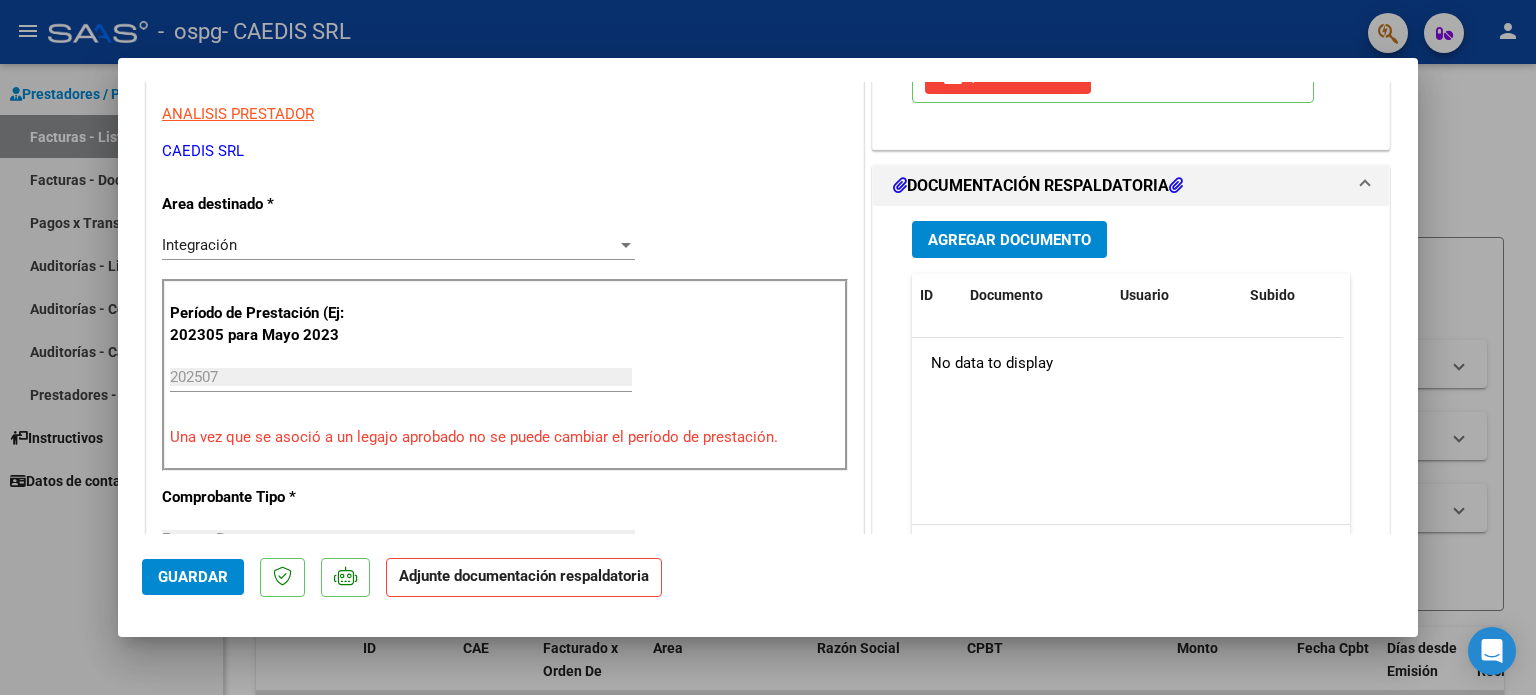 click on "Agregar Documento" at bounding box center [1009, 240] 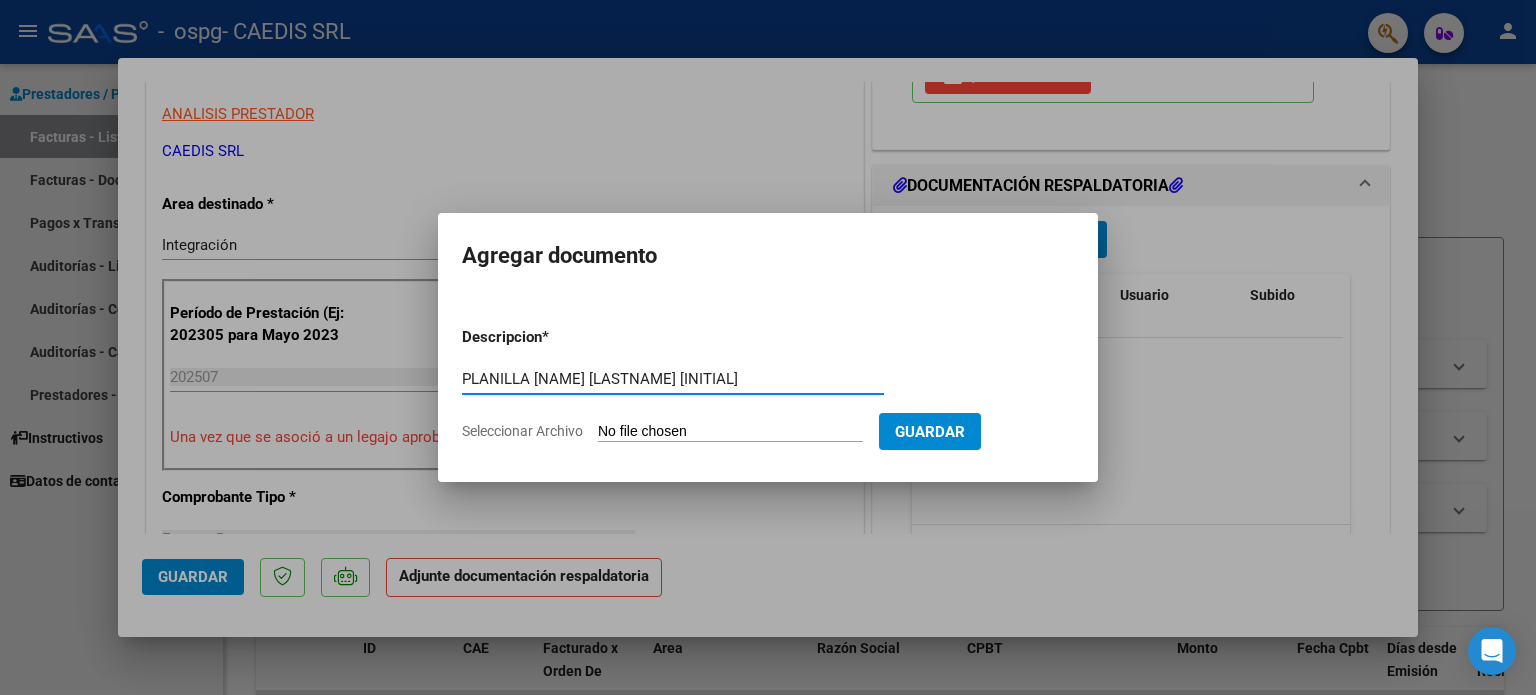 click on "PLANILLA [NAME] [LASTNAME] [INITIAL]" at bounding box center (673, 379) 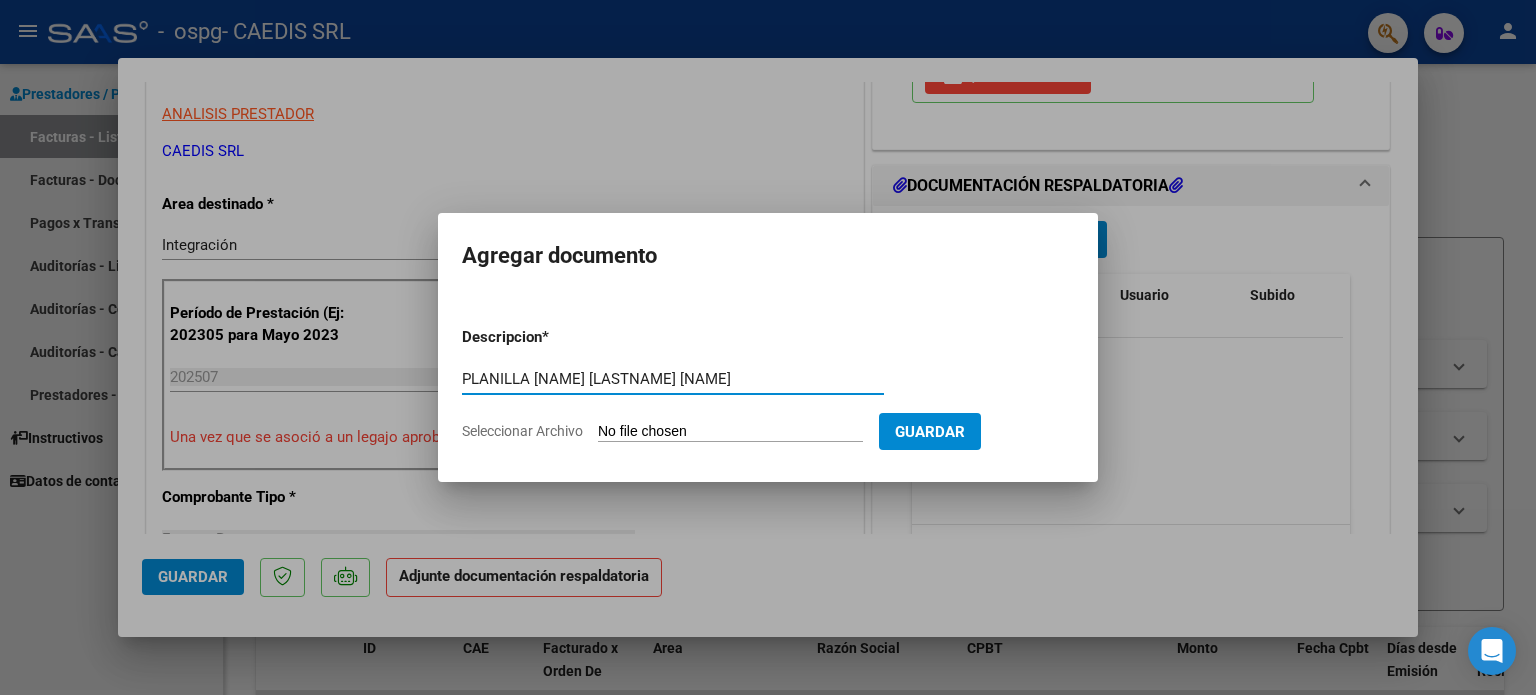 type on "PLANILLA [NAME] [LASTNAME] [NAME]" 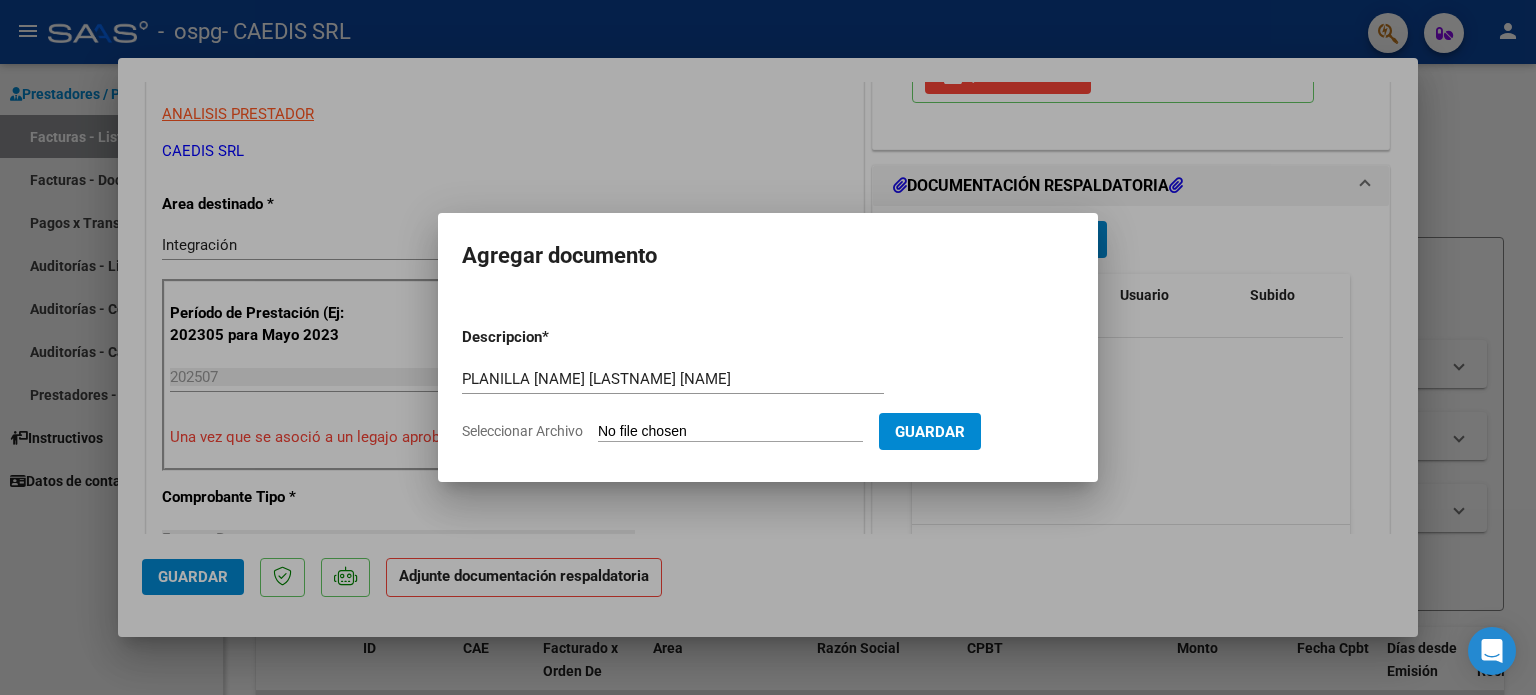 click on "Seleccionar Archivo" at bounding box center [730, 432] 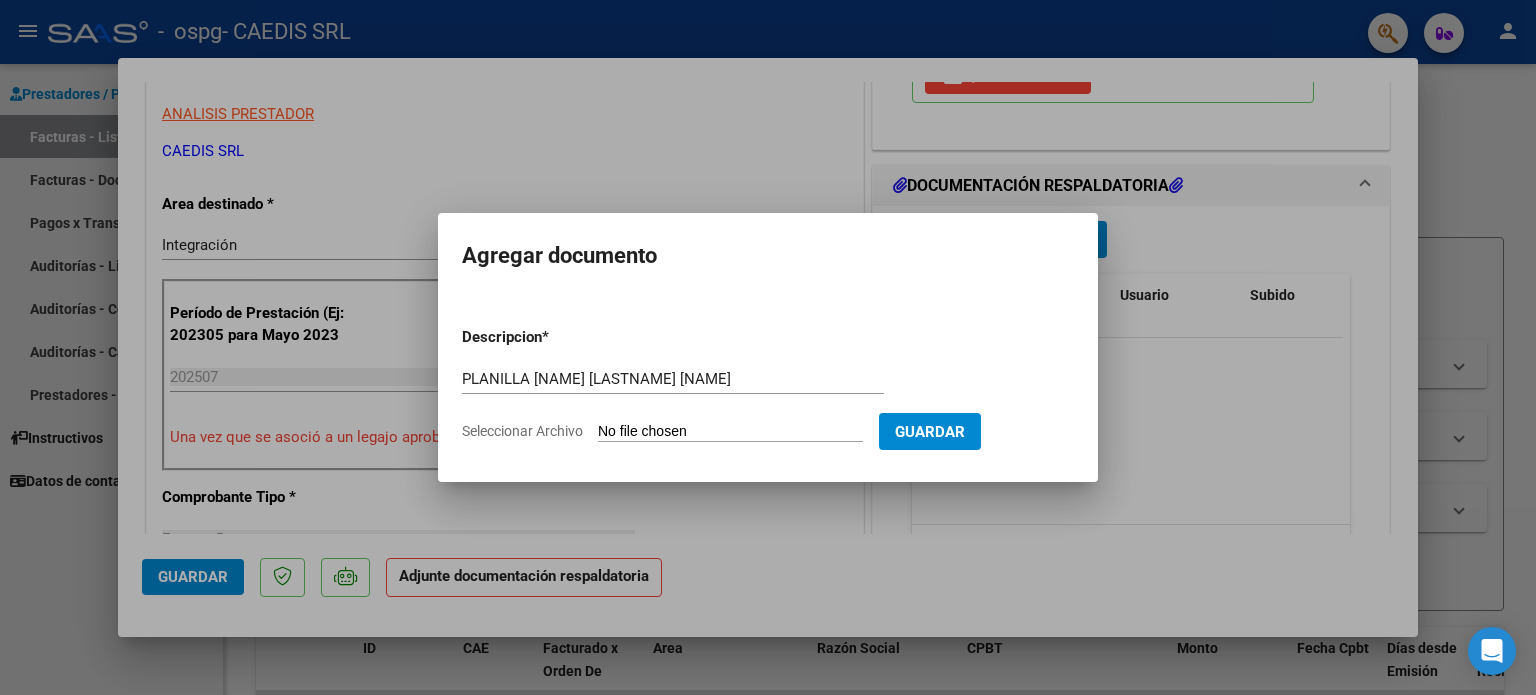 type on "C:\fakepath\PLANILLA [LASTNAME] [LASTNAME] [INITIAL][YEAR].pdf" 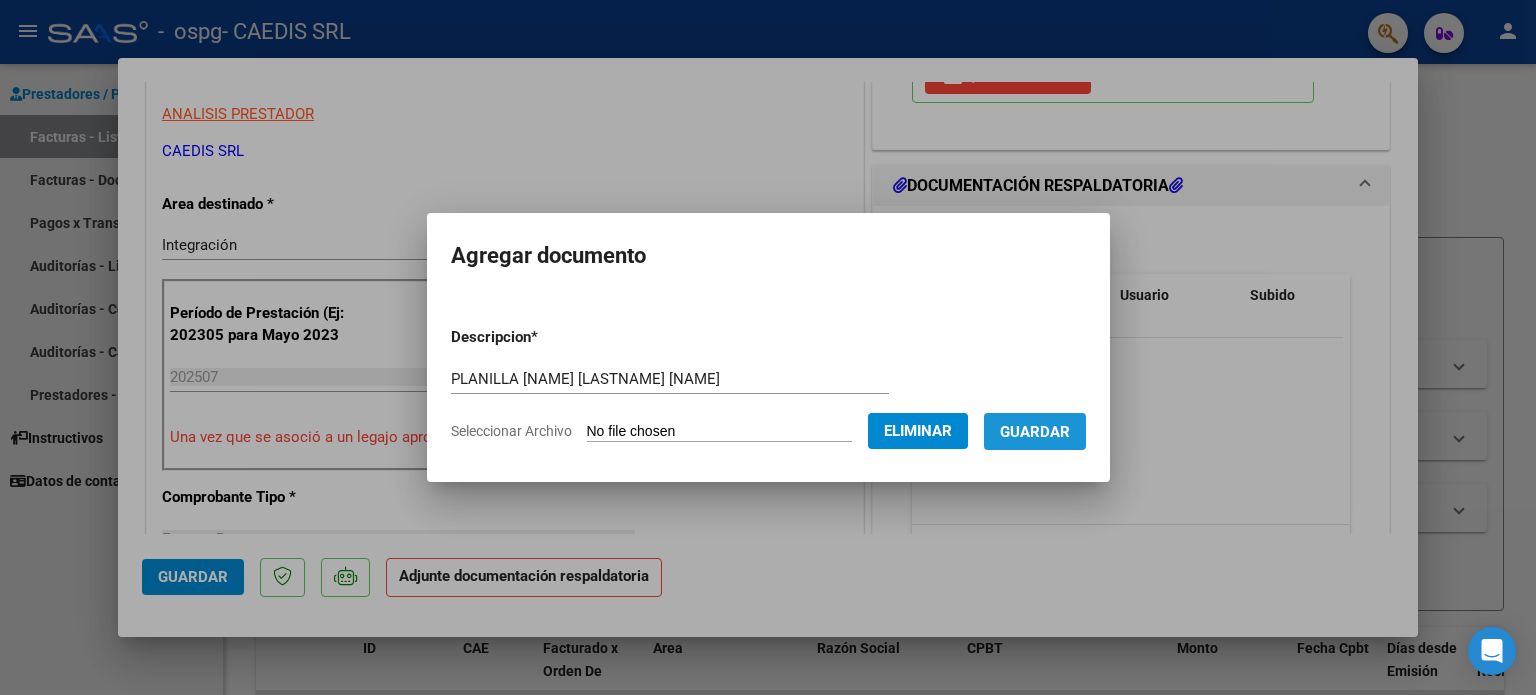 click on "Guardar" at bounding box center [1035, 432] 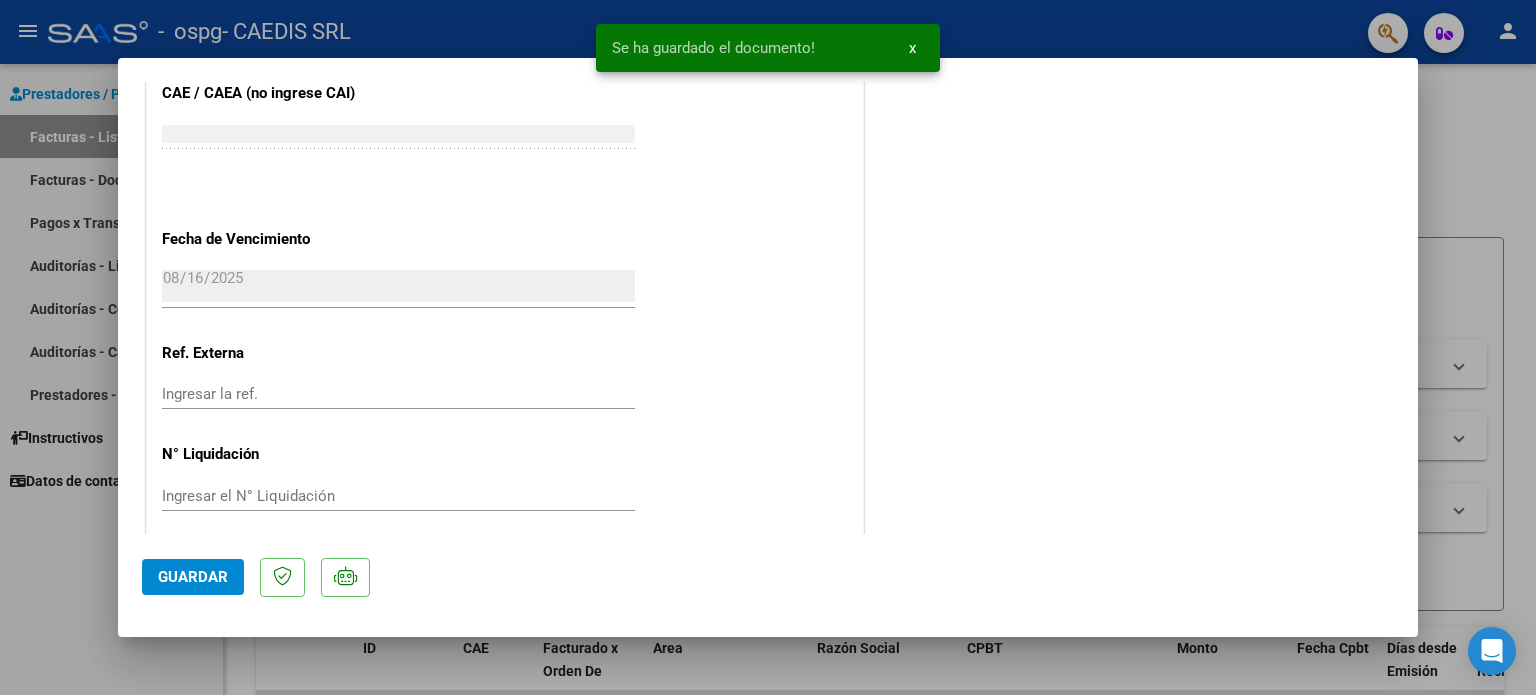 scroll, scrollTop: 1336, scrollLeft: 0, axis: vertical 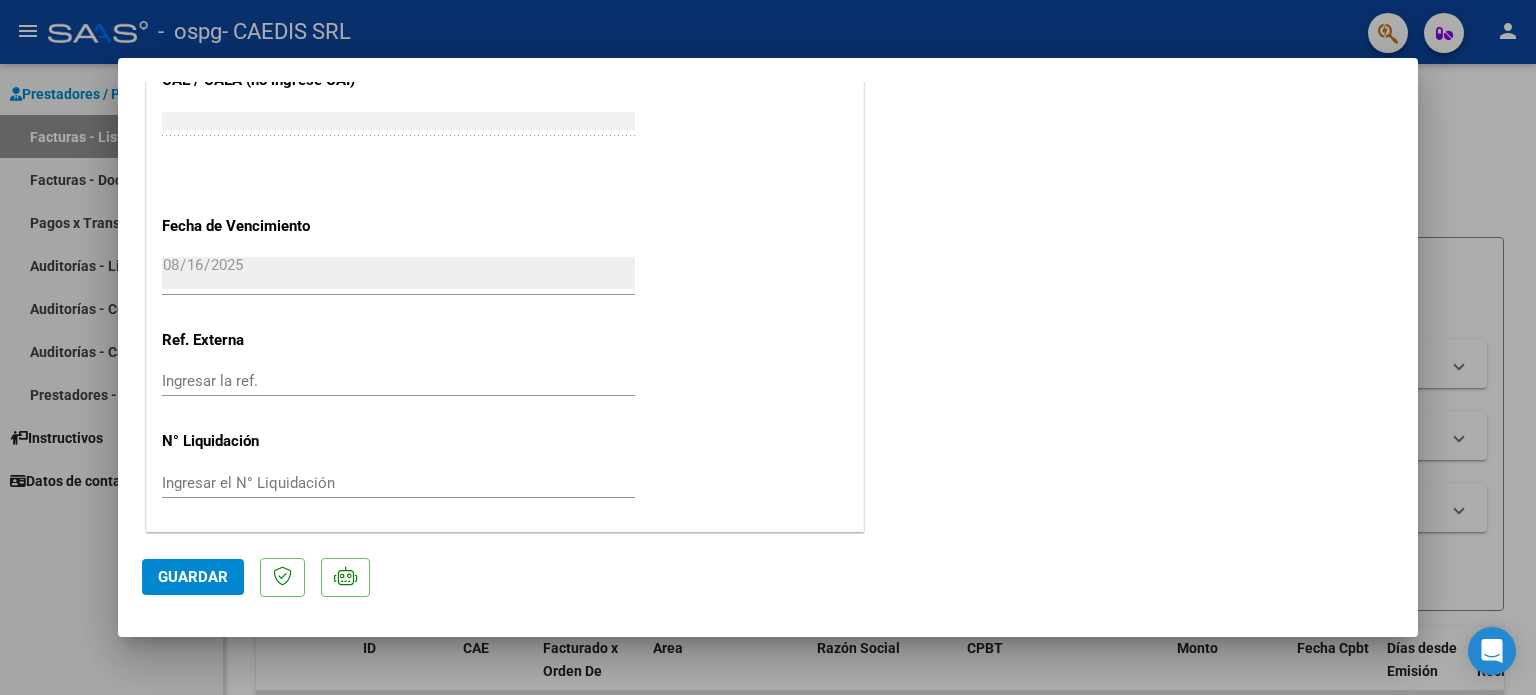 click on "Guardar" 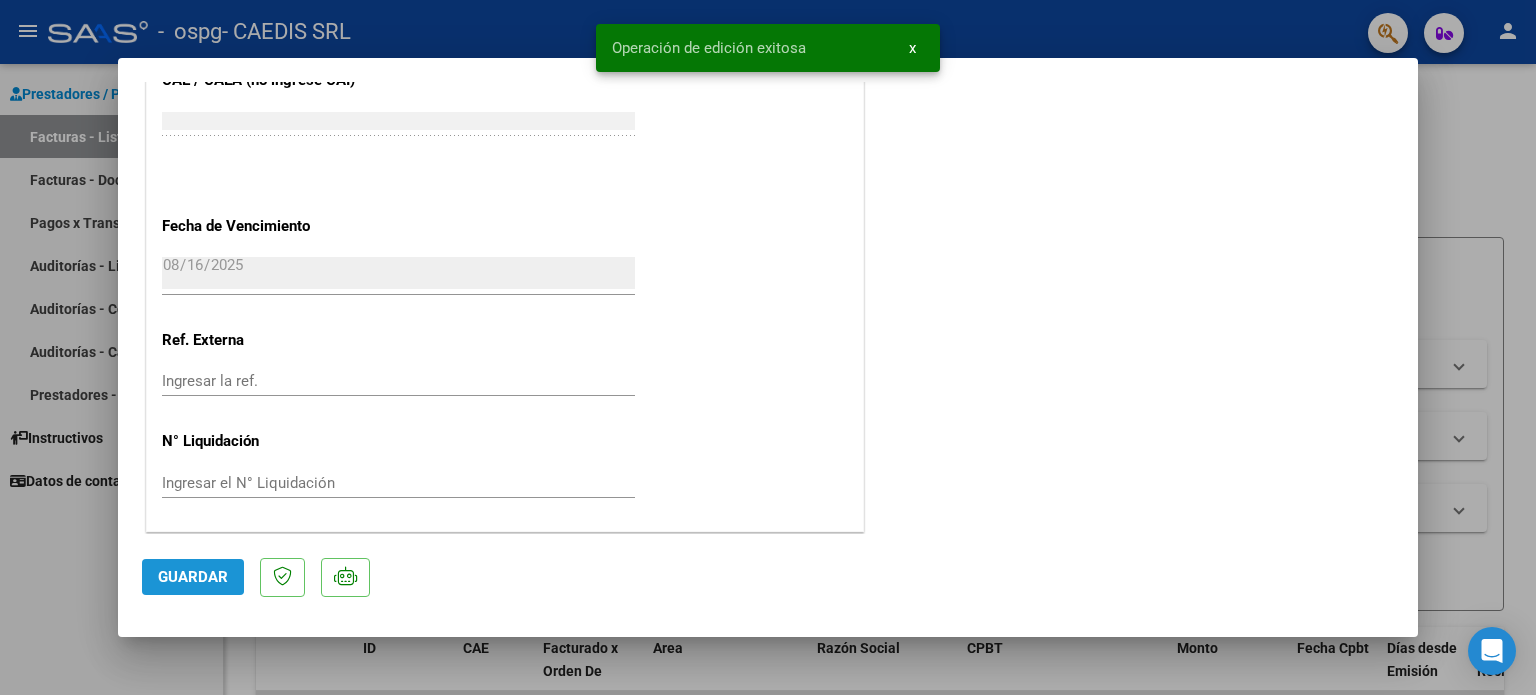 click on "Guardar" 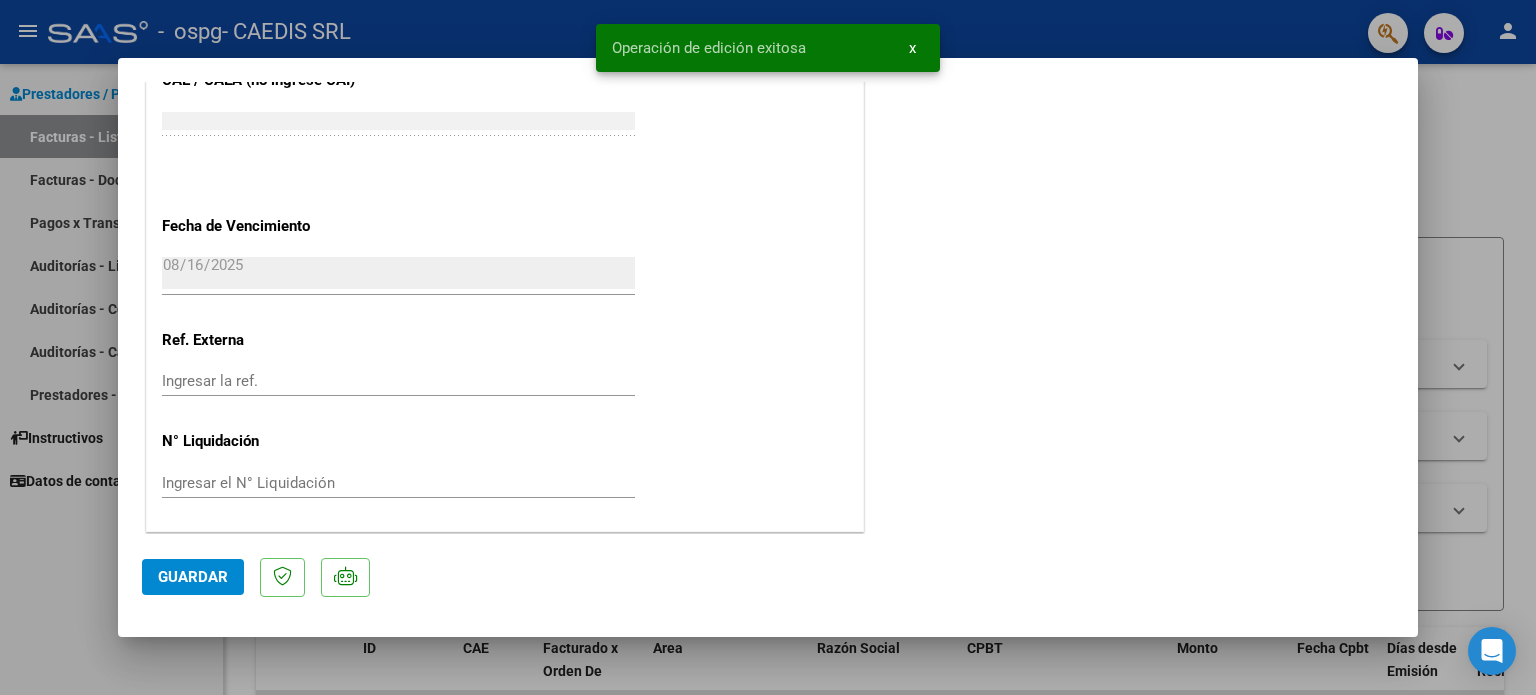 click at bounding box center [768, 347] 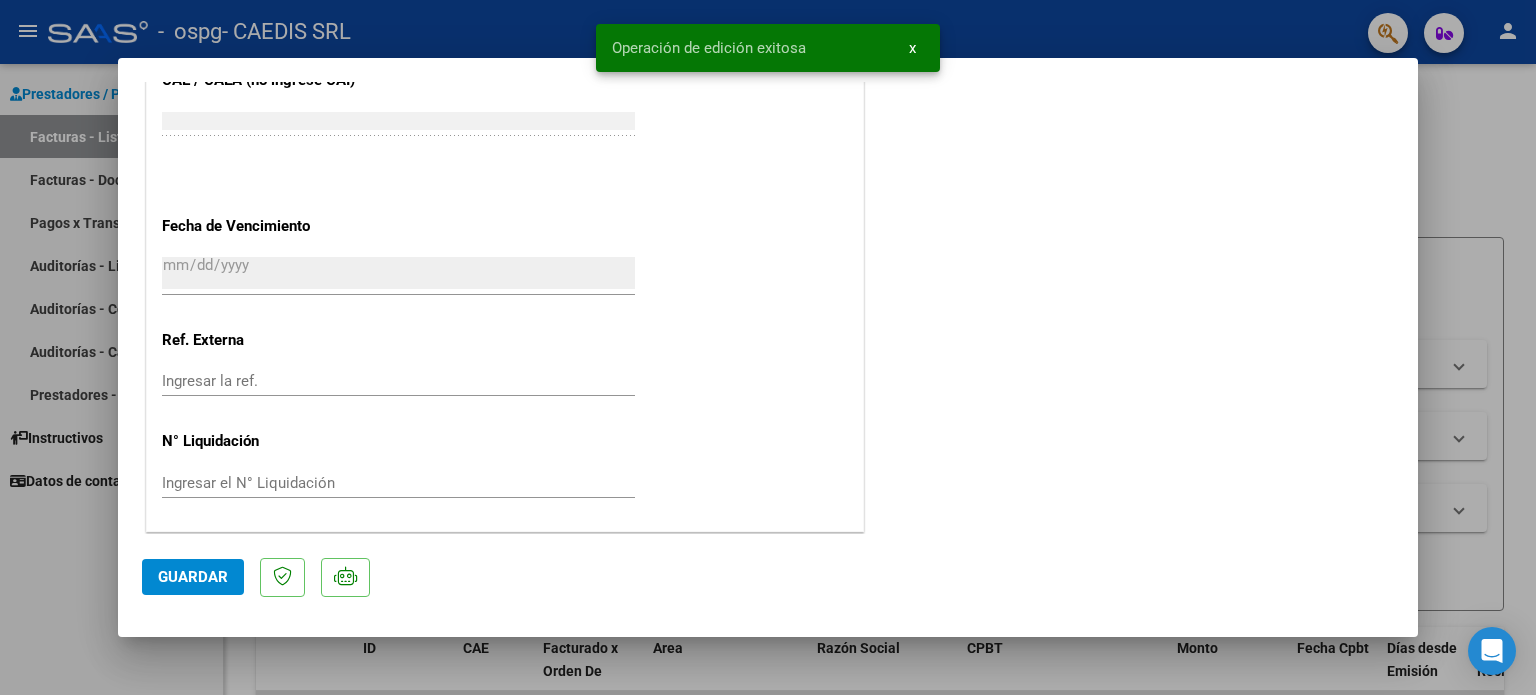 scroll, scrollTop: 1487, scrollLeft: 0, axis: vertical 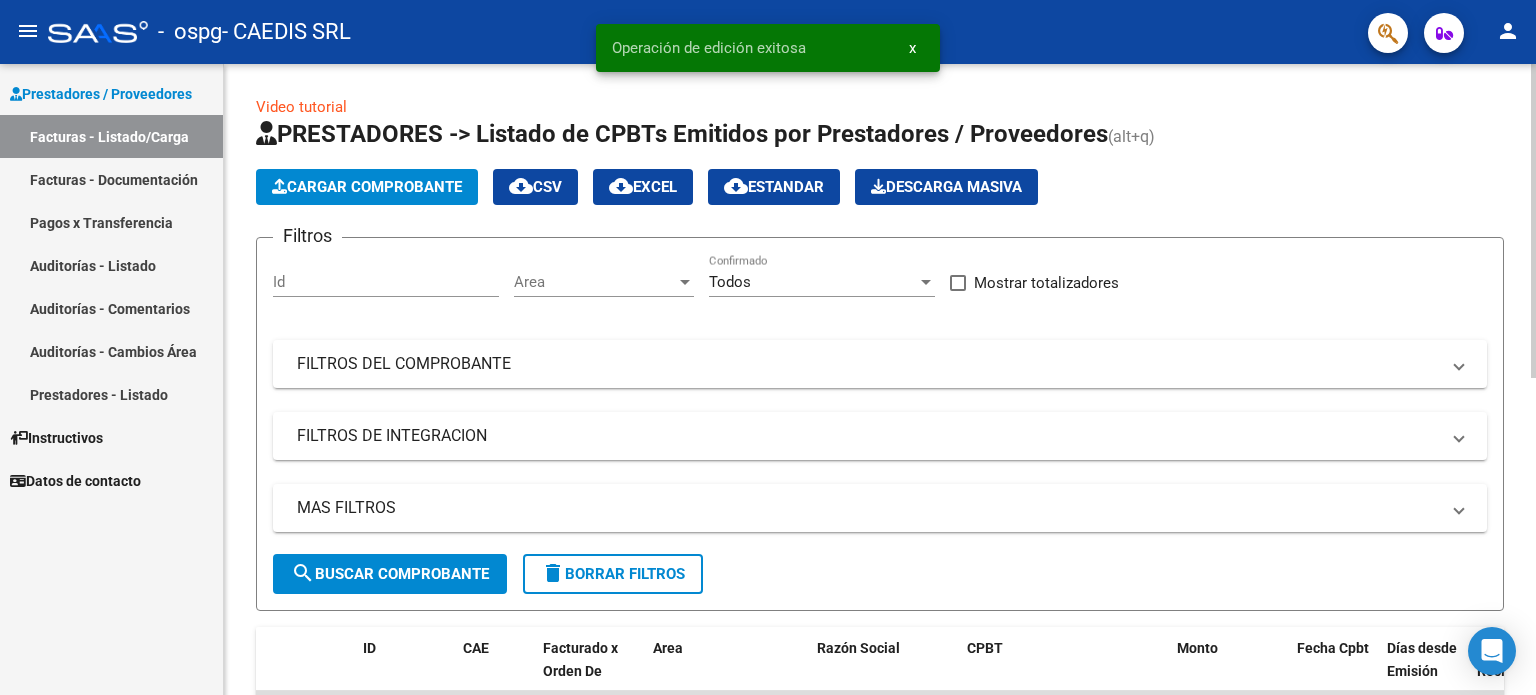 click on "Cargar Comprobante" 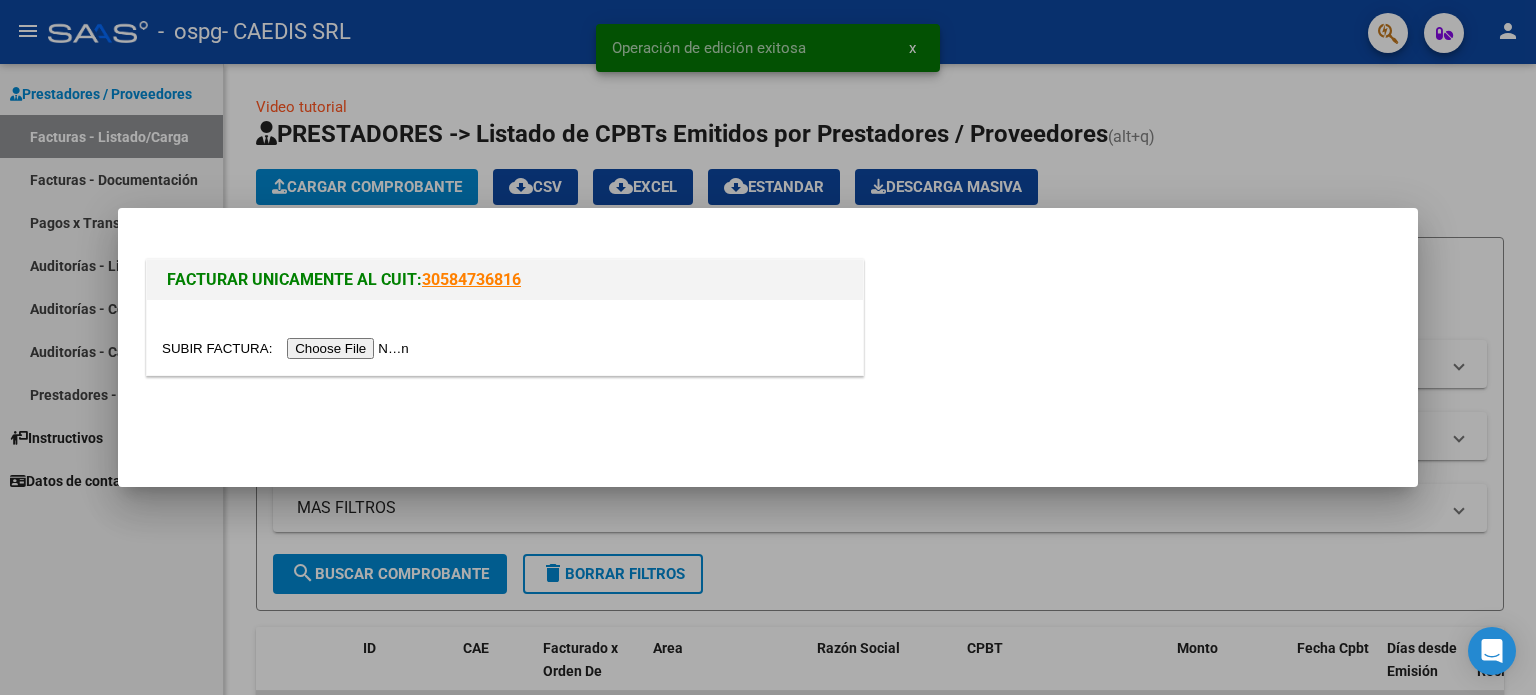 click at bounding box center [288, 348] 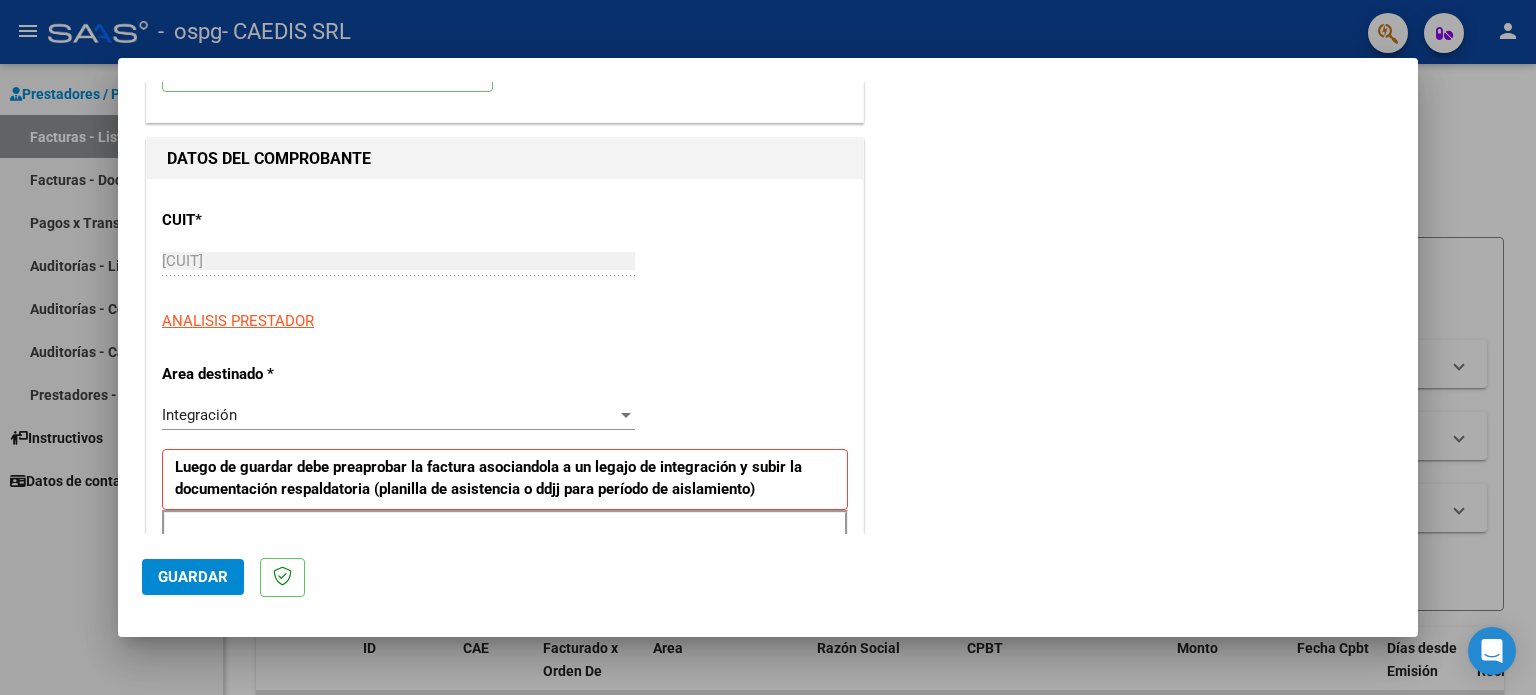 scroll, scrollTop: 400, scrollLeft: 0, axis: vertical 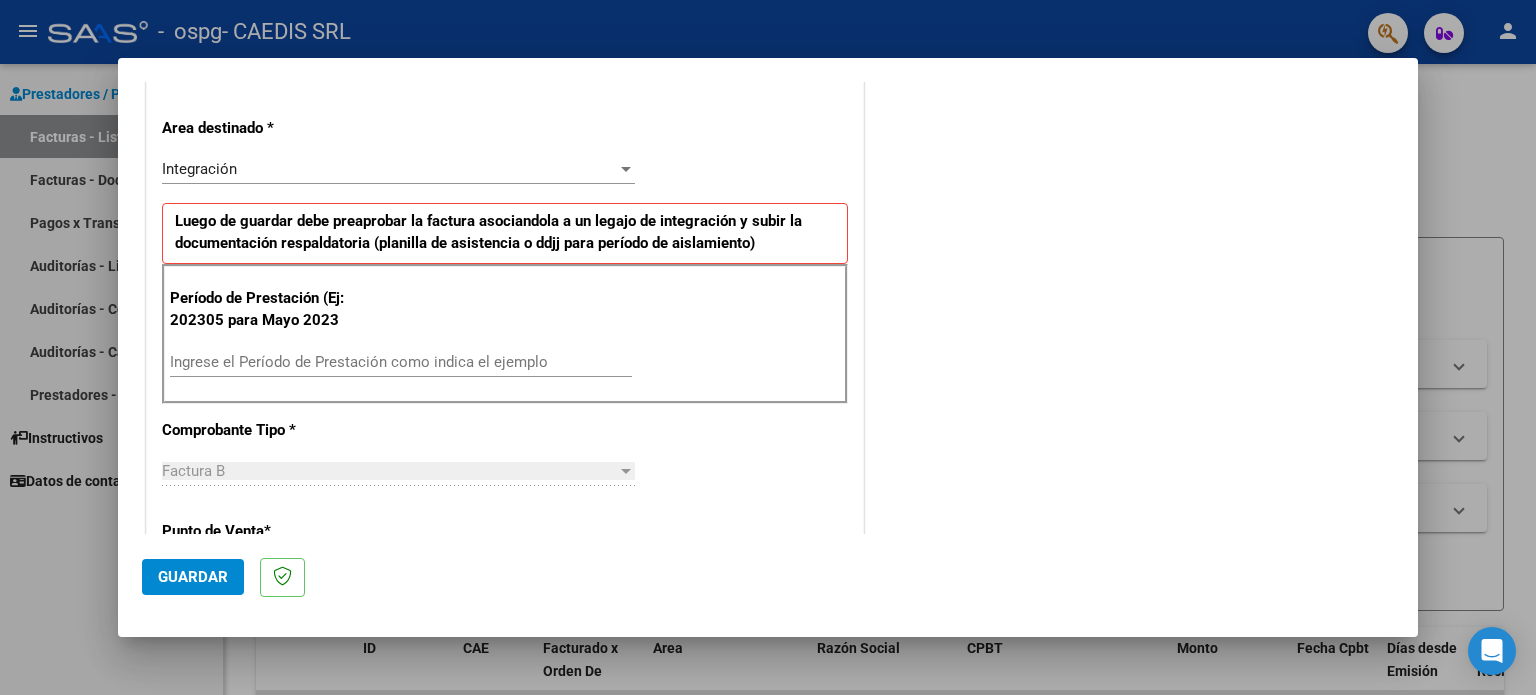 click on "Ingrese el Período de Prestación como indica el ejemplo" at bounding box center (401, 362) 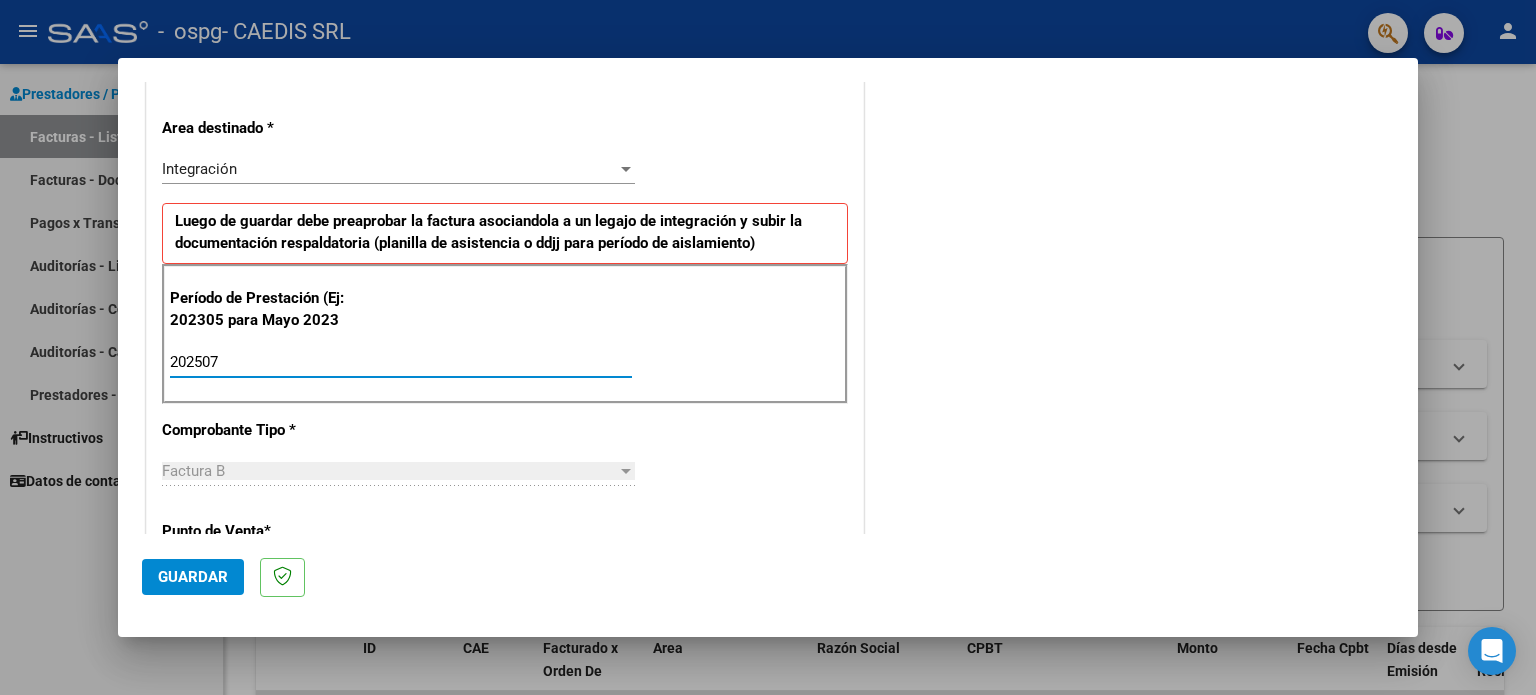 type on "202507" 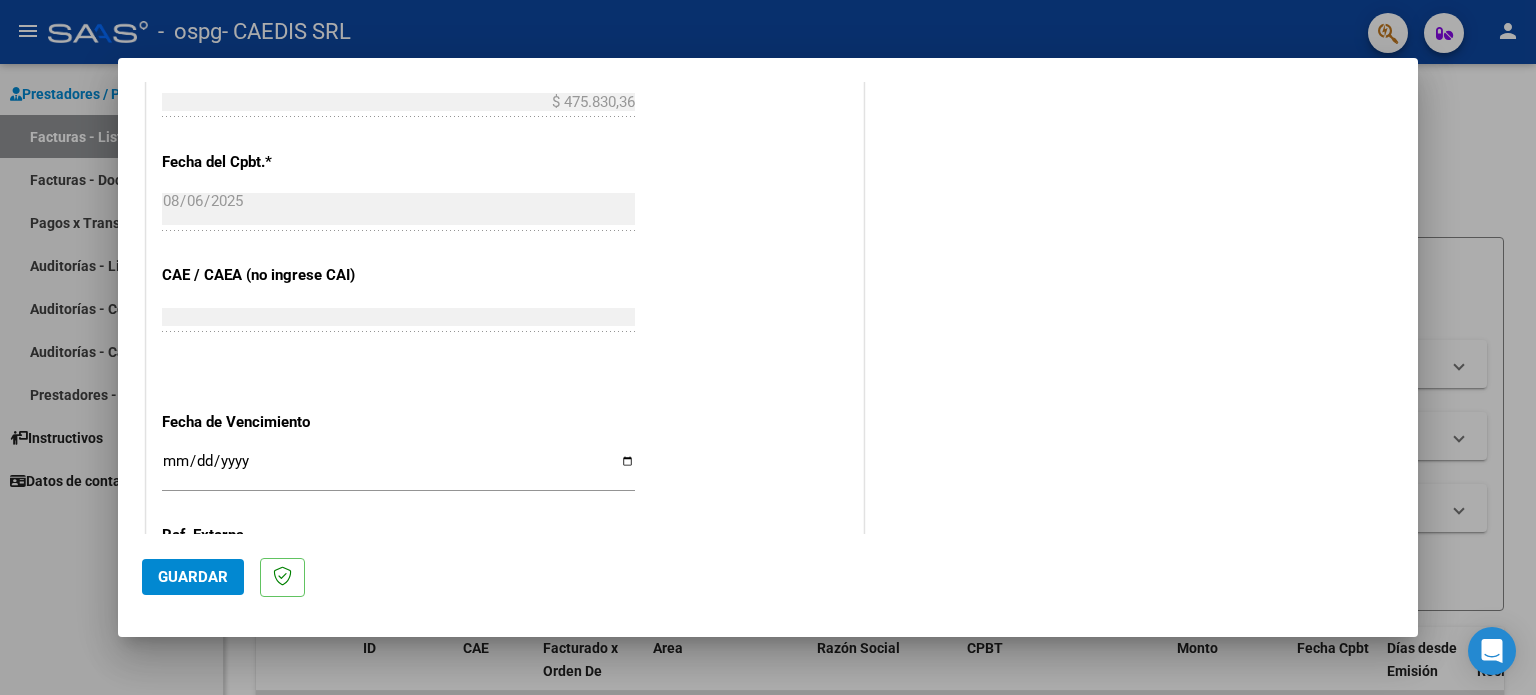 scroll, scrollTop: 1100, scrollLeft: 0, axis: vertical 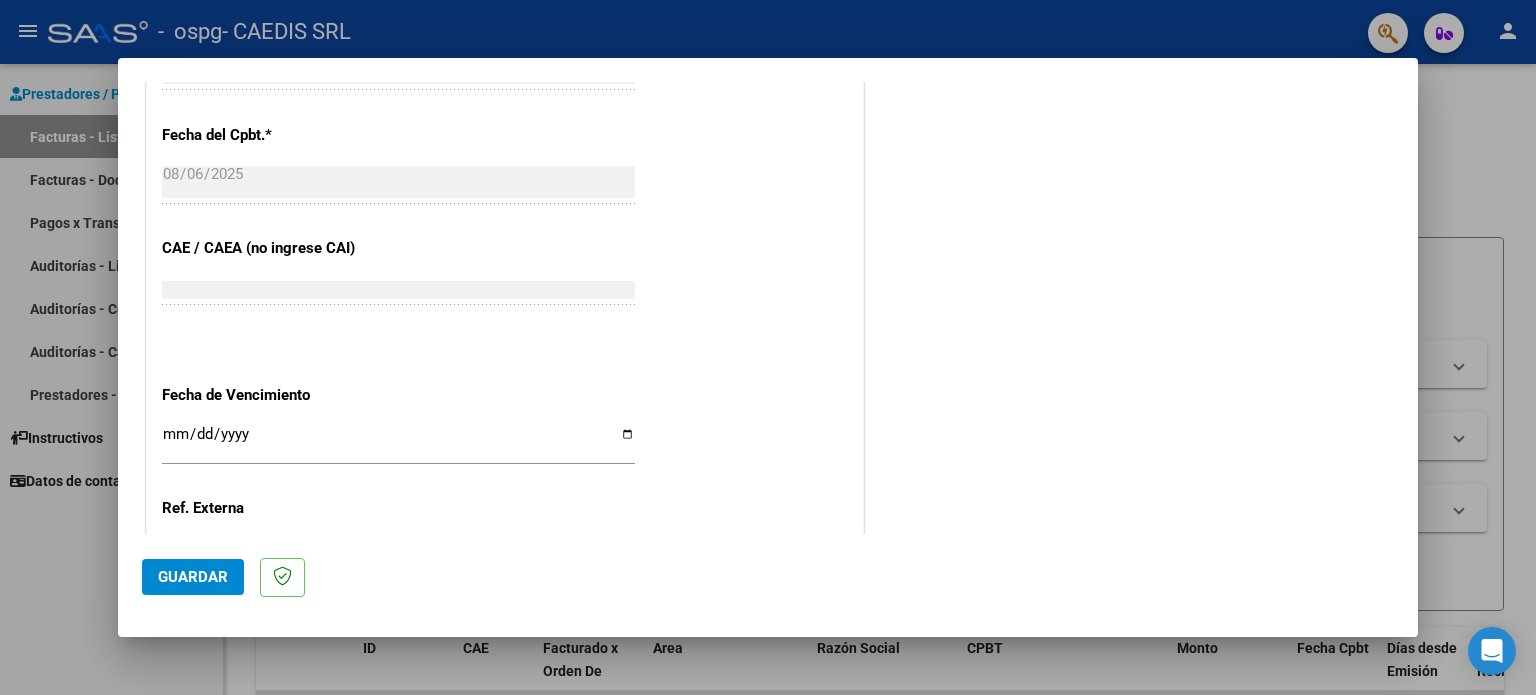click on "Ingresar la fecha" at bounding box center (398, 442) 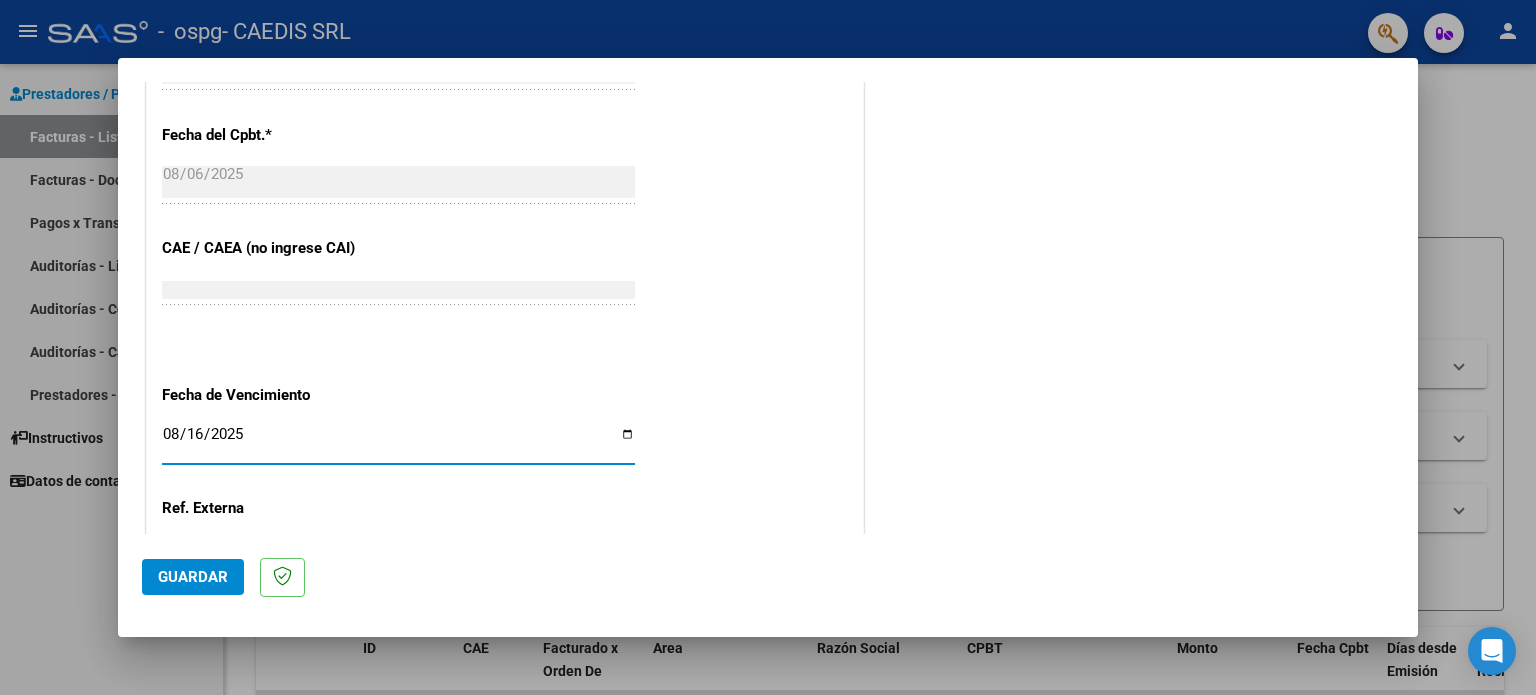 type on "2025-08-16" 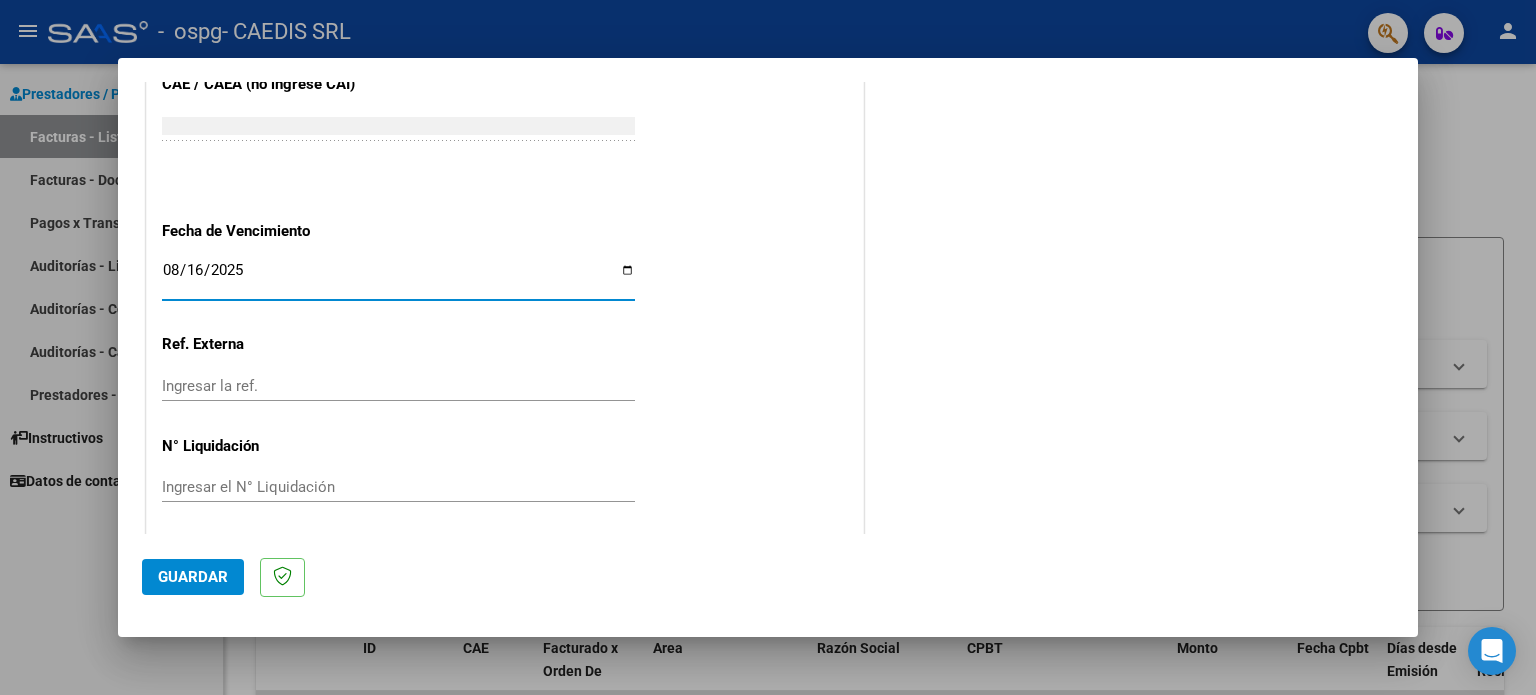scroll, scrollTop: 1268, scrollLeft: 0, axis: vertical 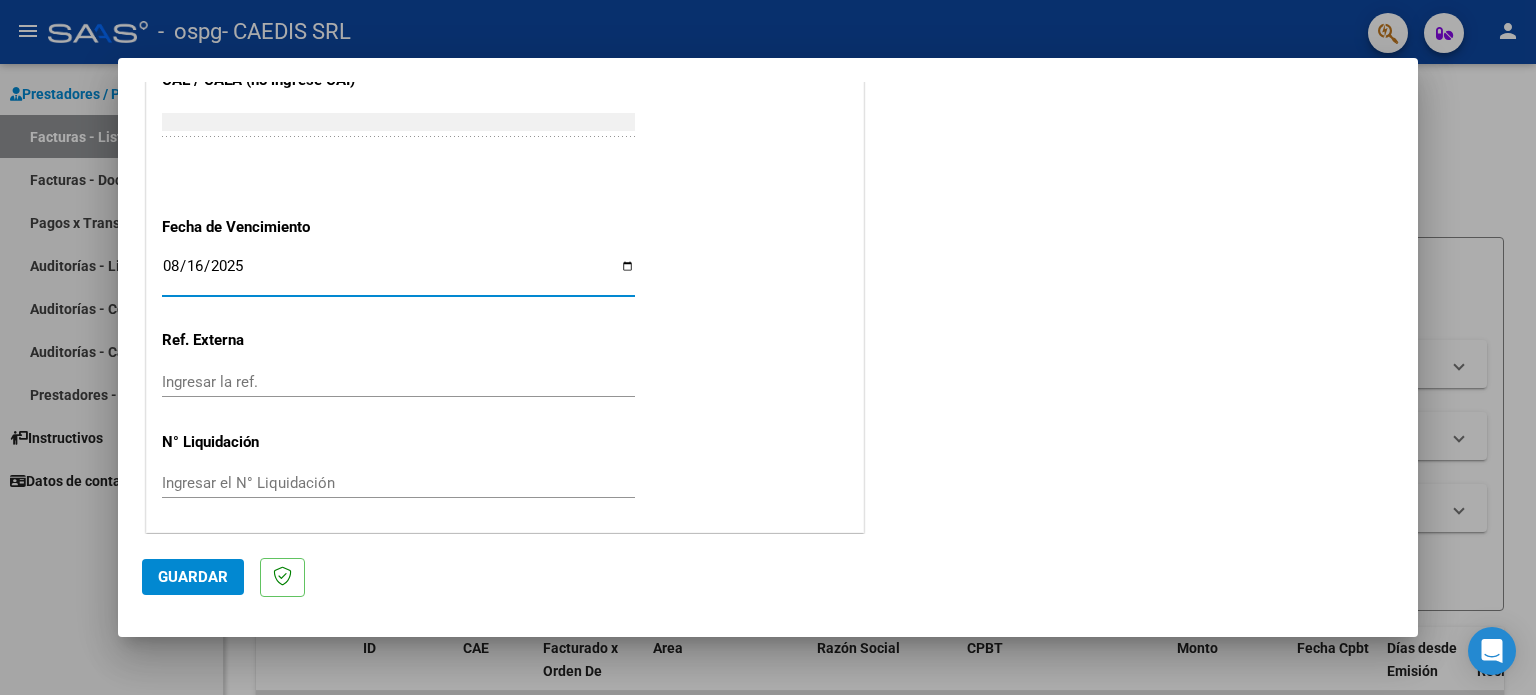 click on "Guardar" 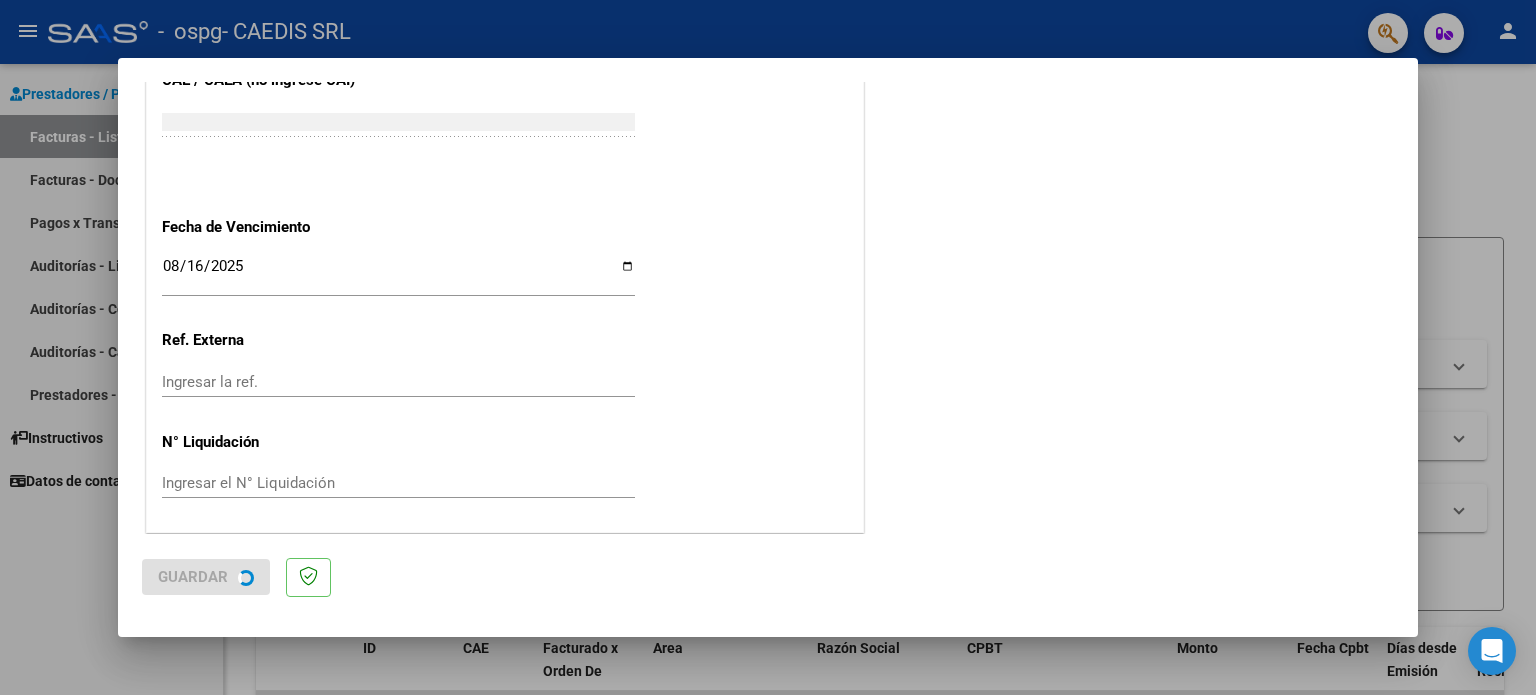 scroll, scrollTop: 0, scrollLeft: 0, axis: both 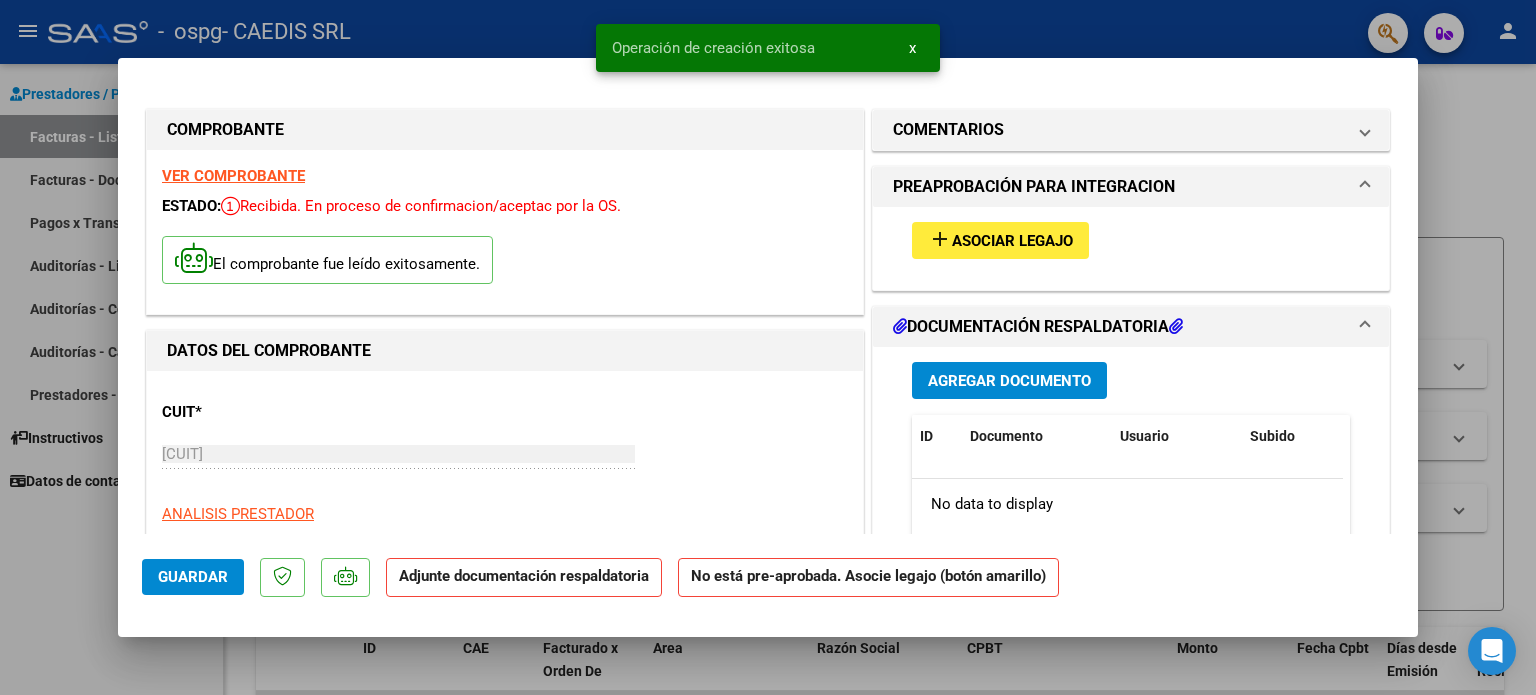 click on "Asociar Legajo" at bounding box center [1012, 241] 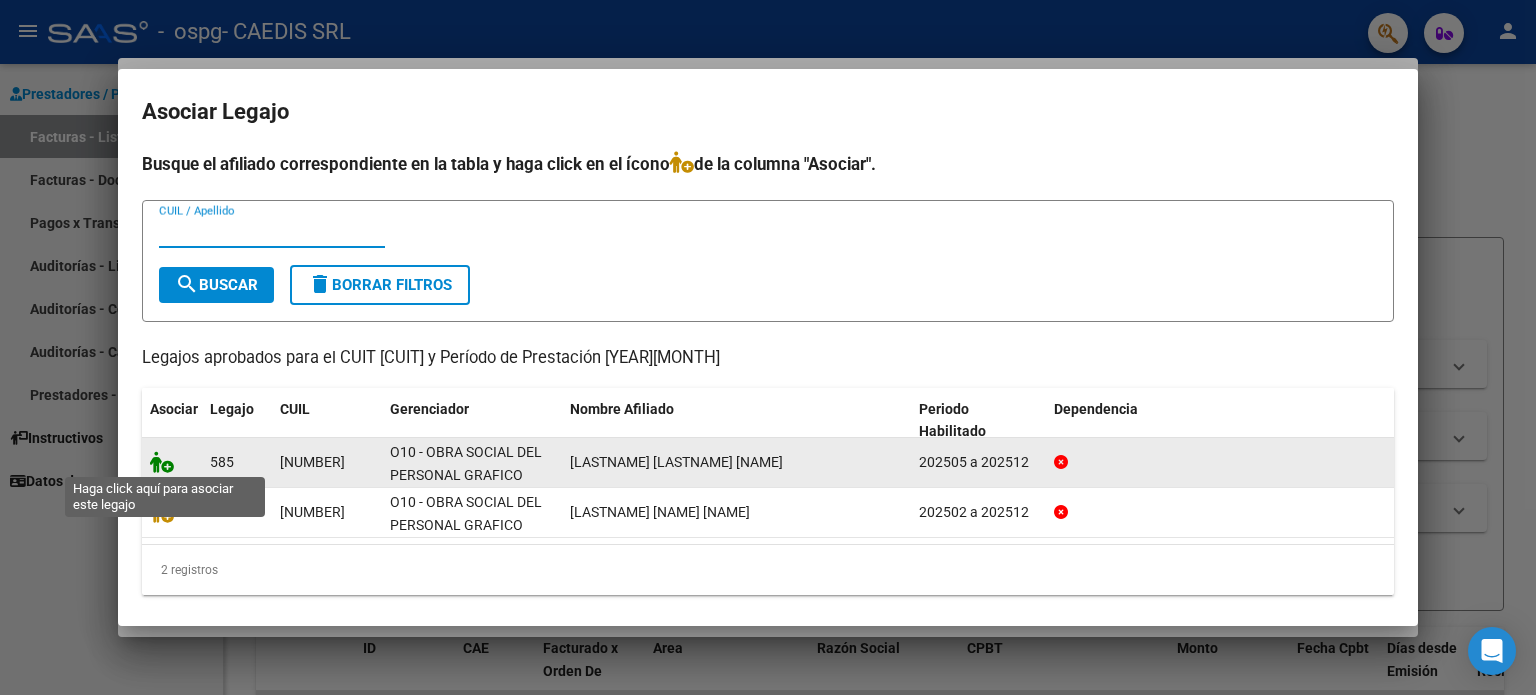 click 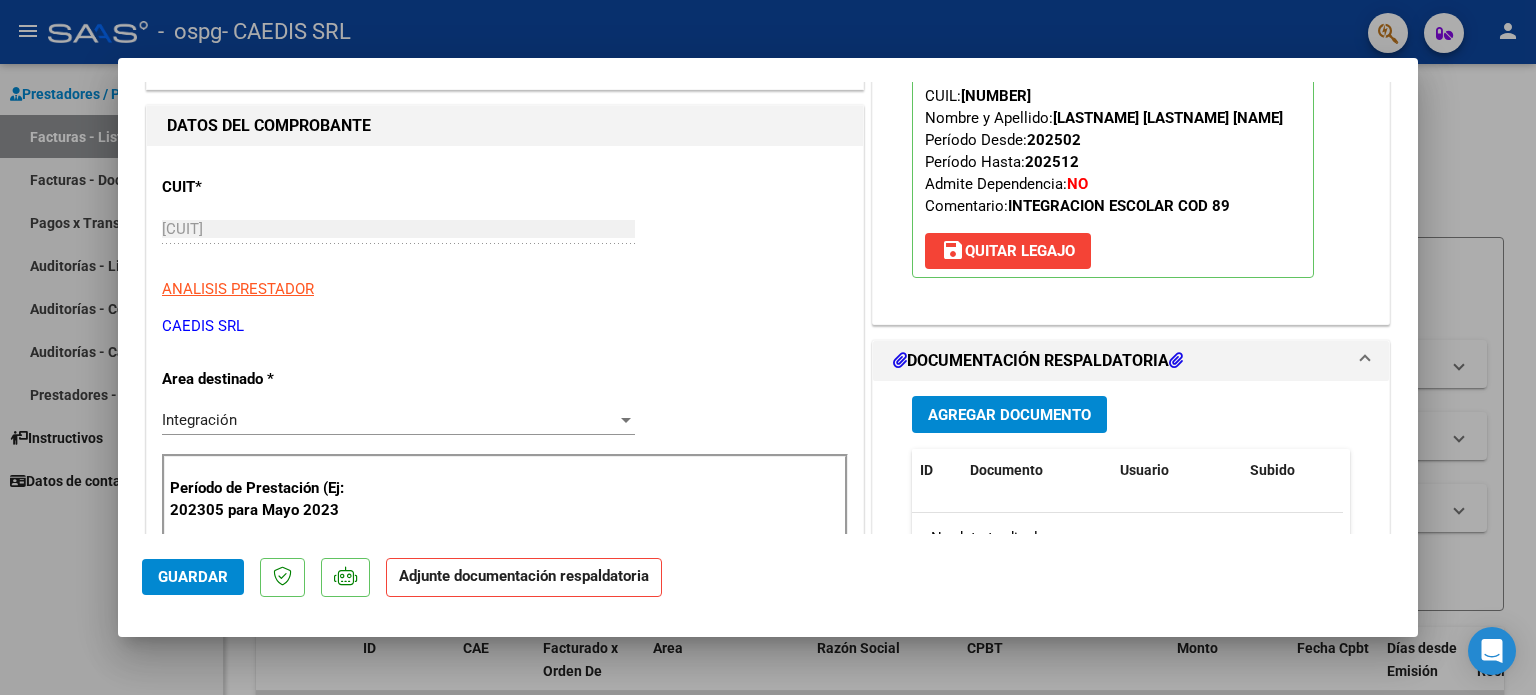 scroll, scrollTop: 300, scrollLeft: 0, axis: vertical 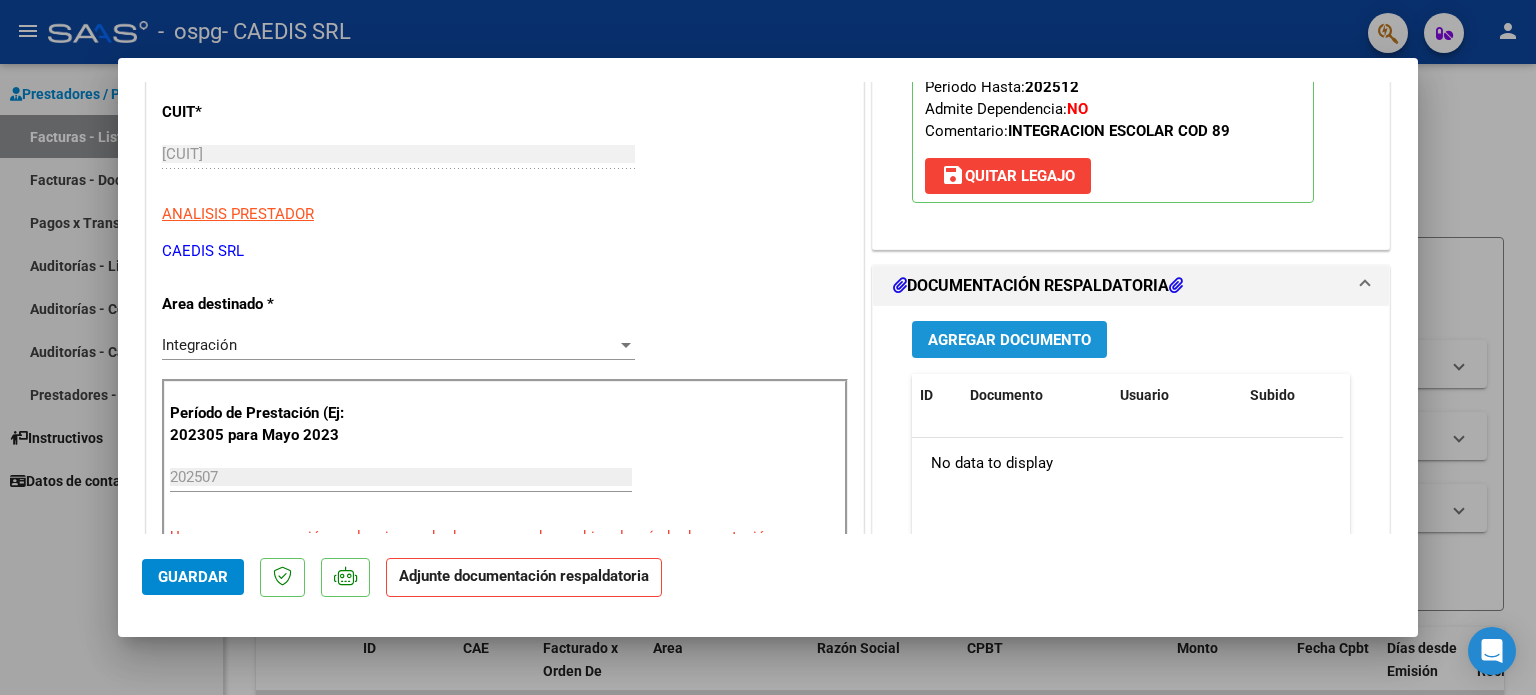 click on "Agregar Documento" at bounding box center (1009, 340) 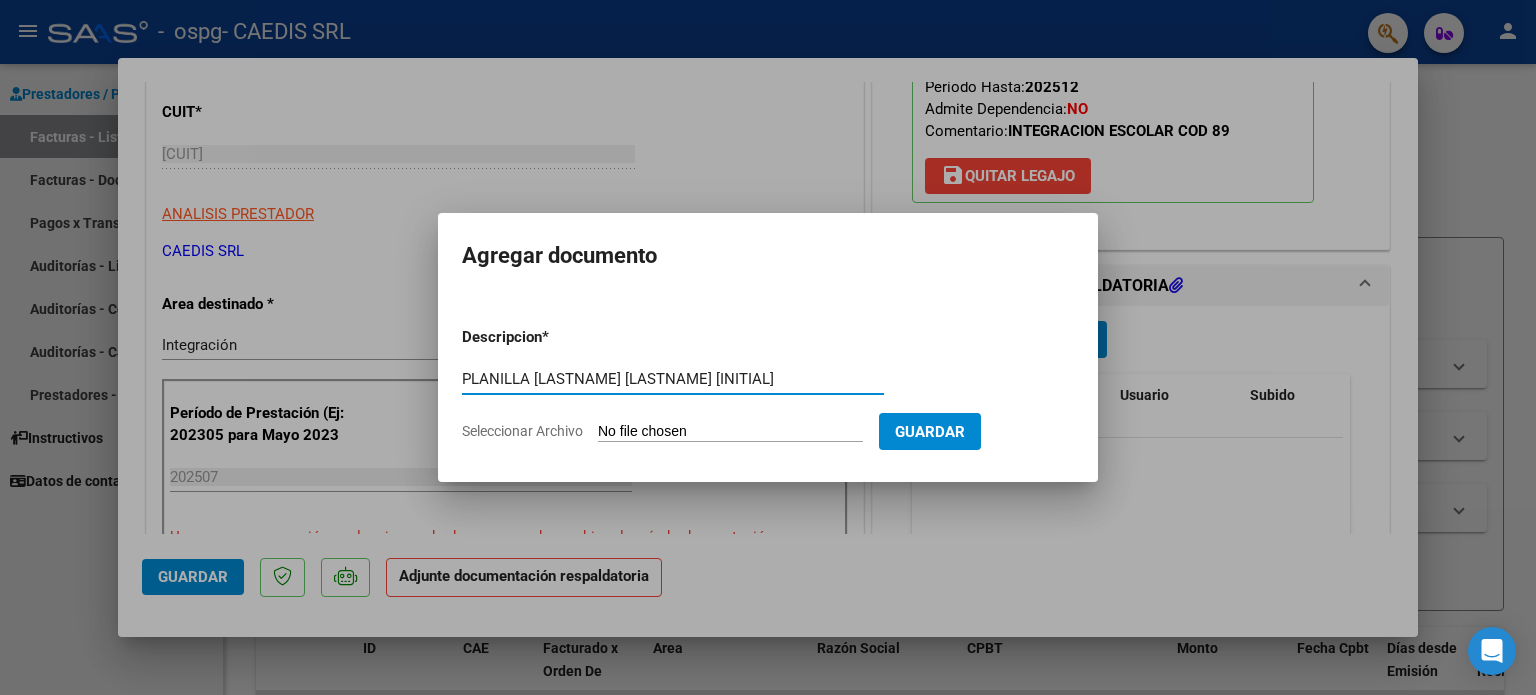 type on "PLANILLA [LASTNAME] [LASTNAME] [INITIAL]" 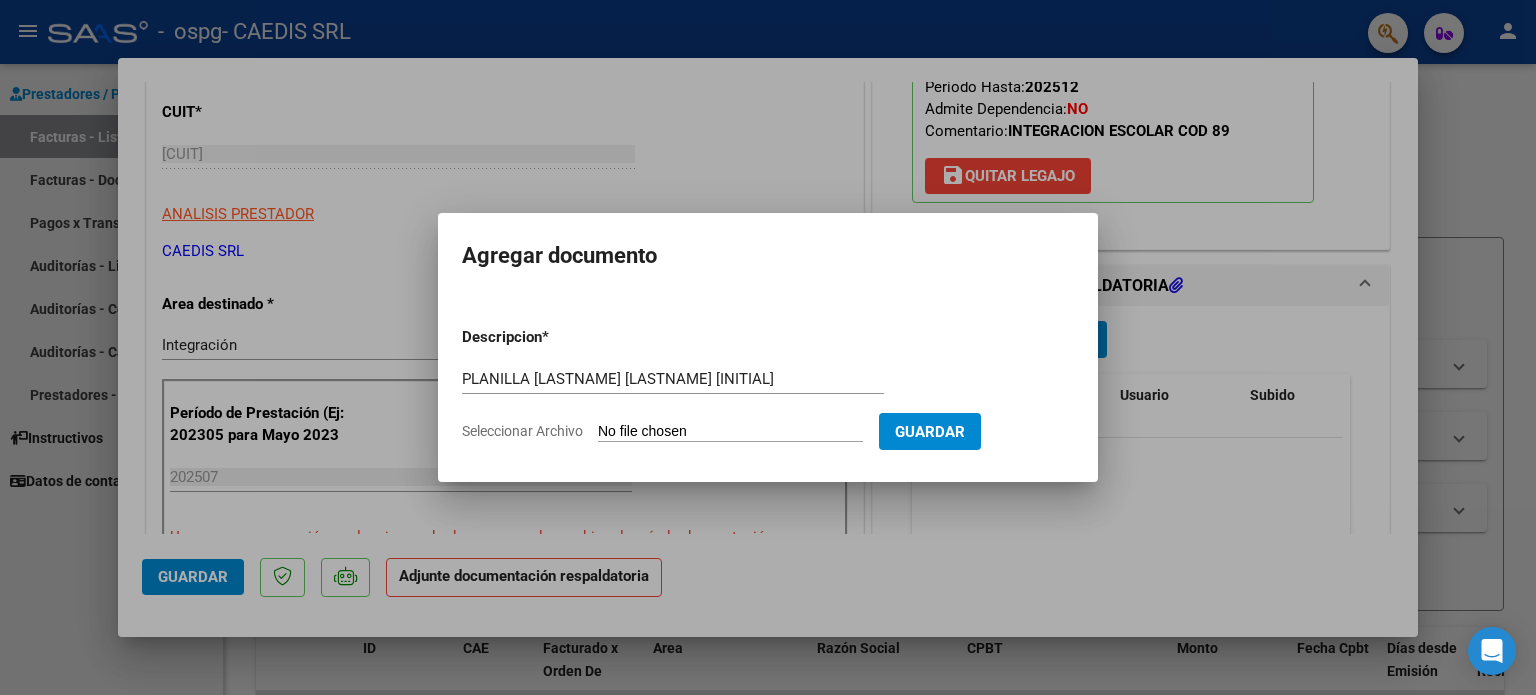 type on "C:\fakepath\PLANILLA [LASTNAME] [LASTNAME] [INITIAL][YEAR].pdf" 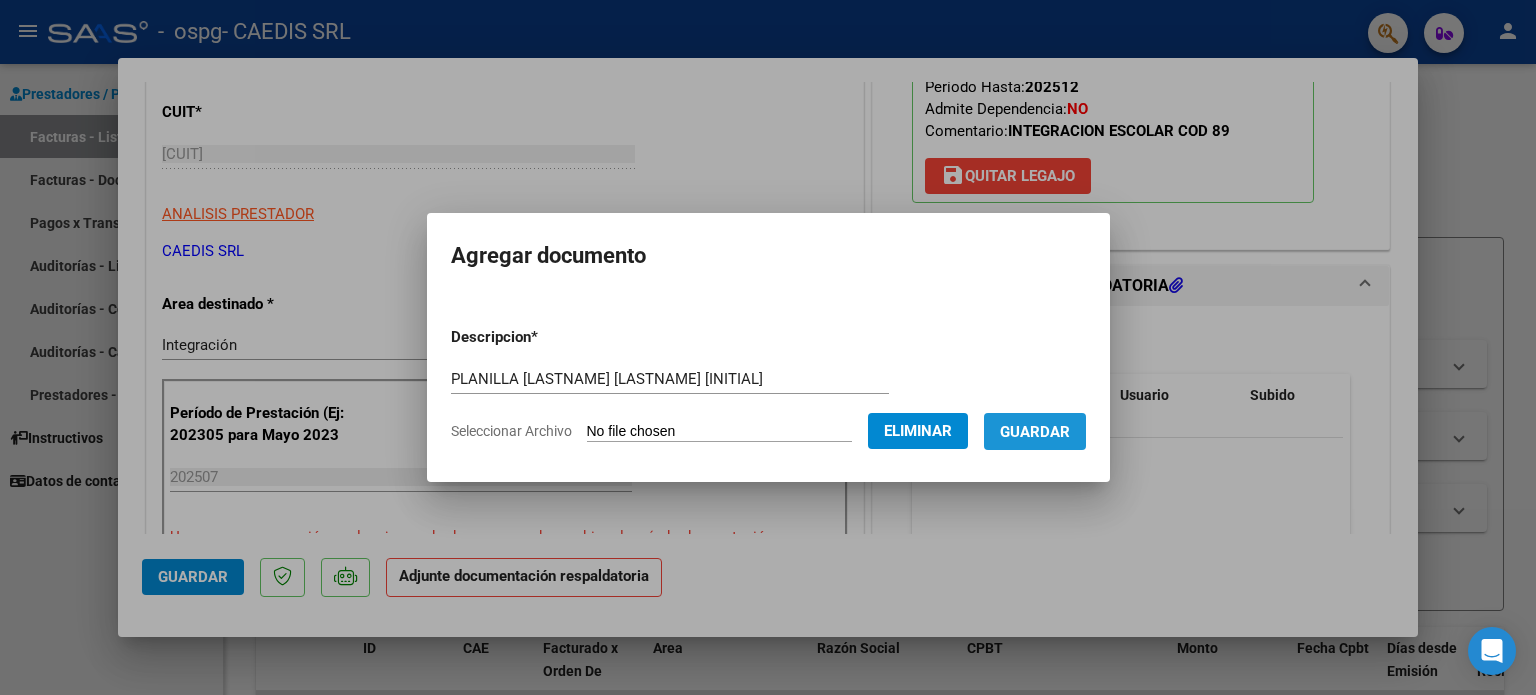 click on "Guardar" at bounding box center (1035, 432) 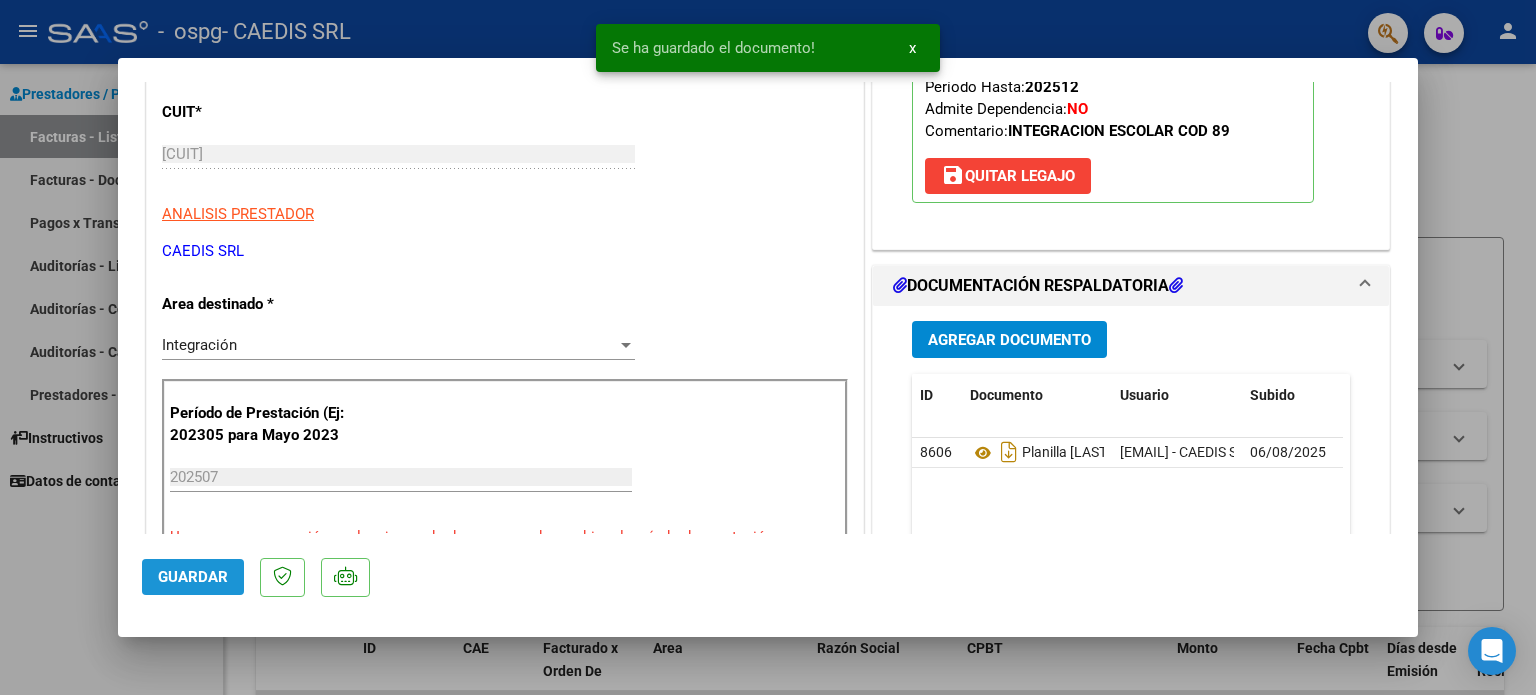 click on "Guardar" 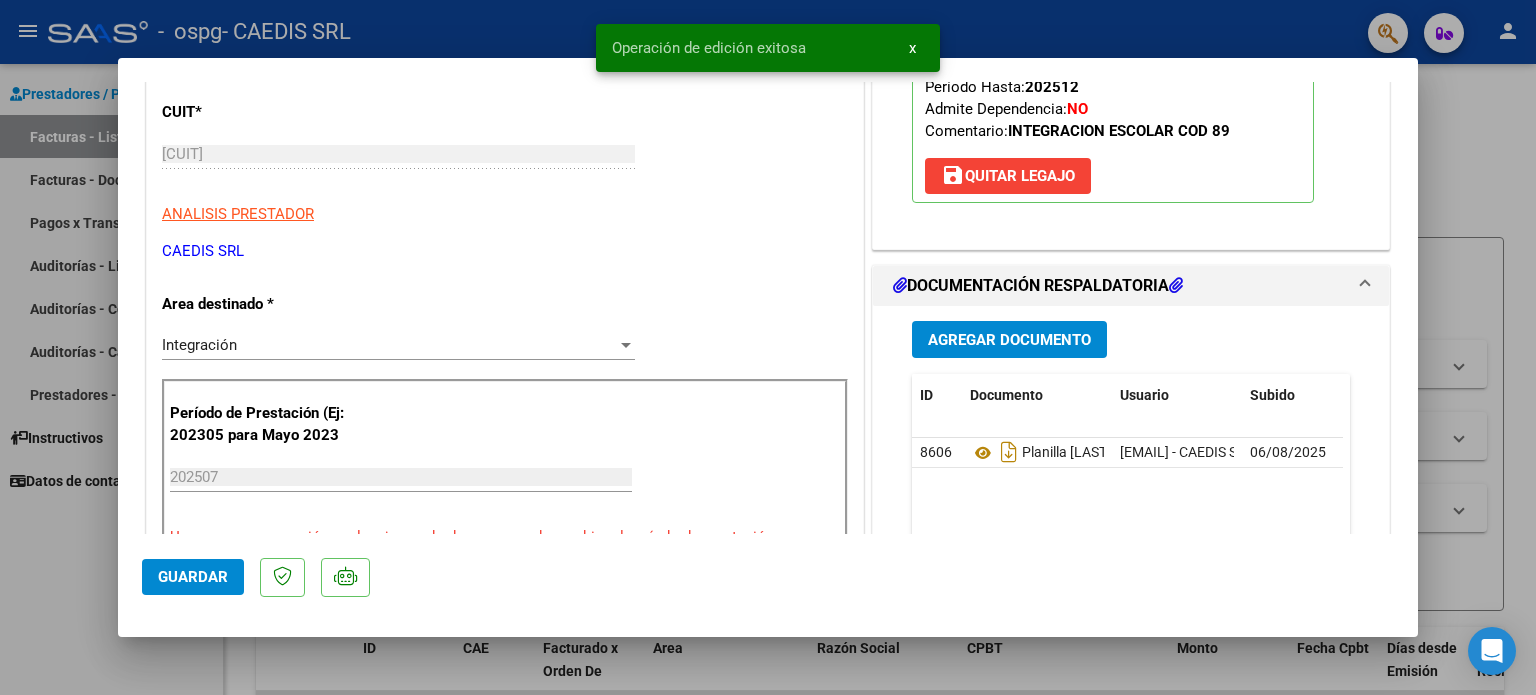 click at bounding box center [768, 347] 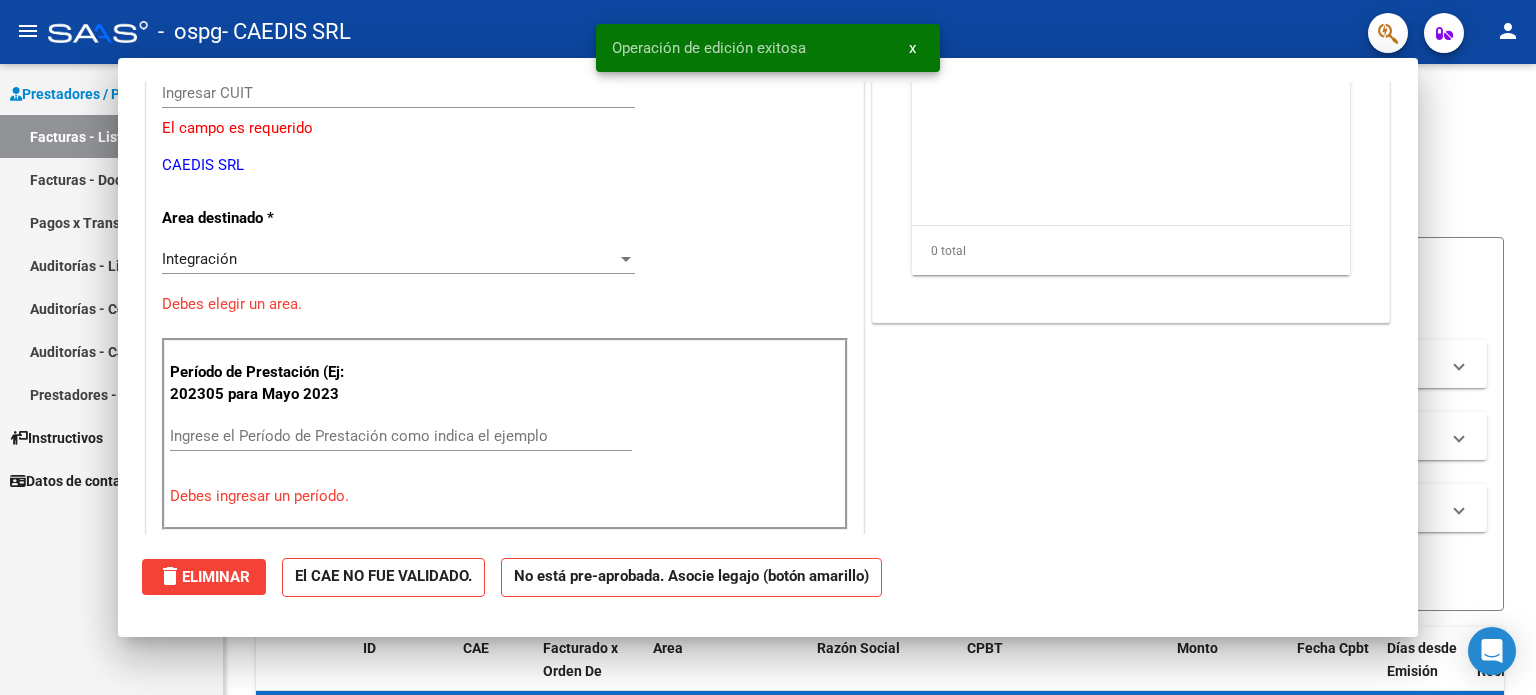 scroll, scrollTop: 0, scrollLeft: 0, axis: both 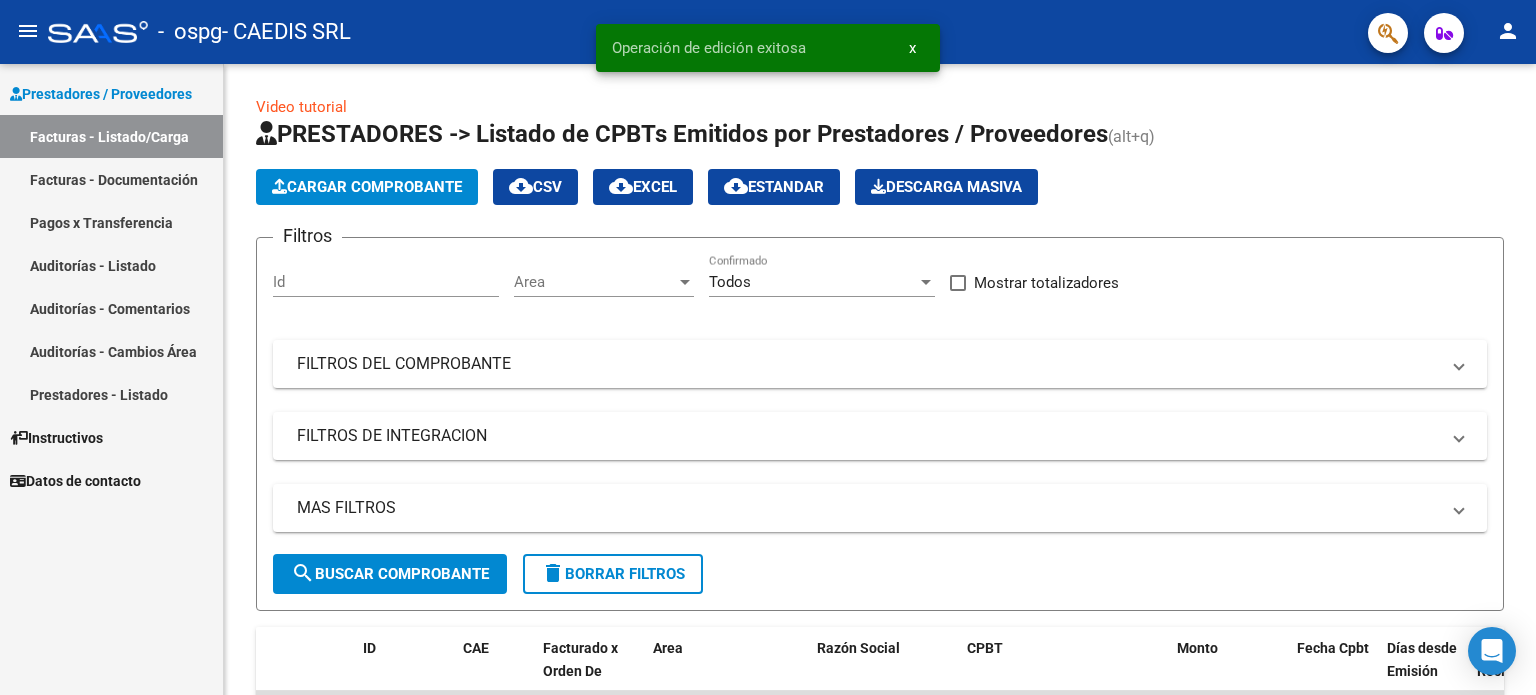 click on "Facturas - Listado/Carga" at bounding box center (111, 136) 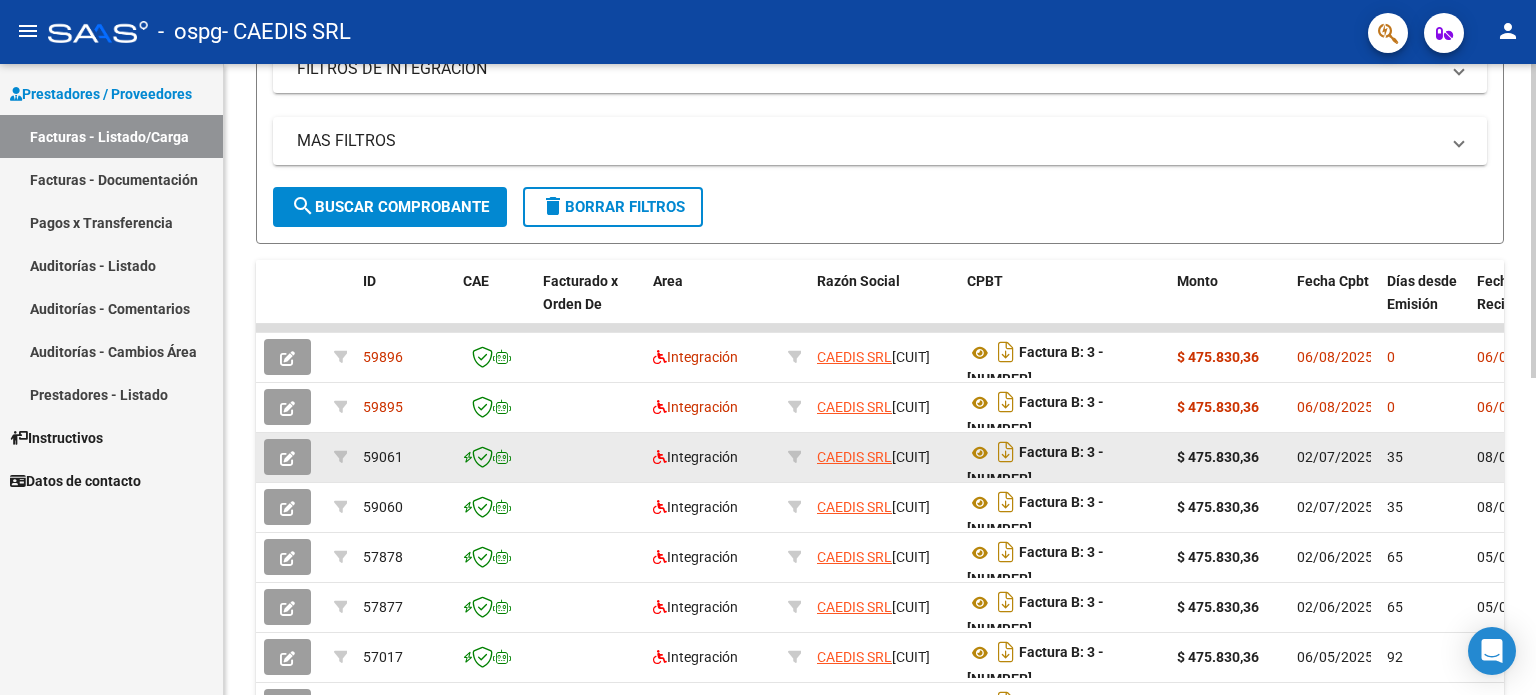scroll, scrollTop: 400, scrollLeft: 0, axis: vertical 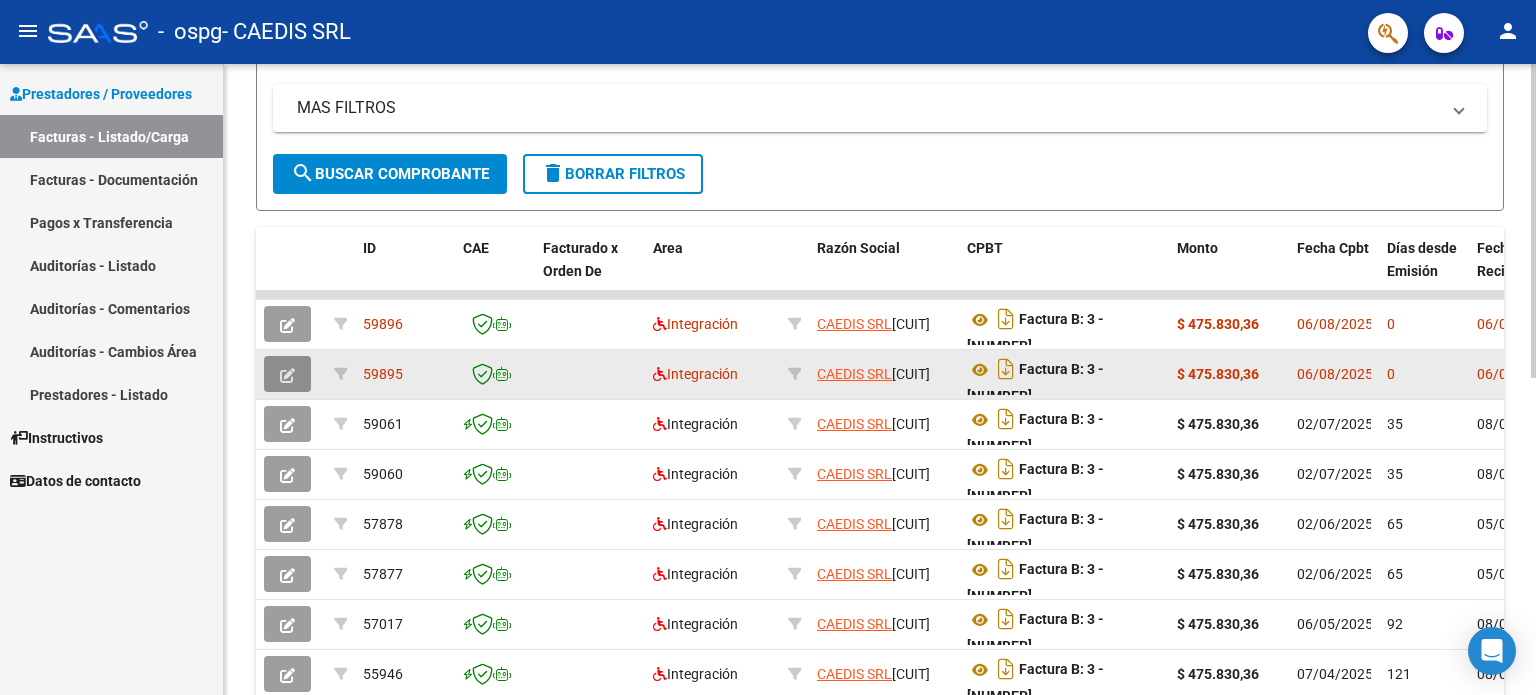 click 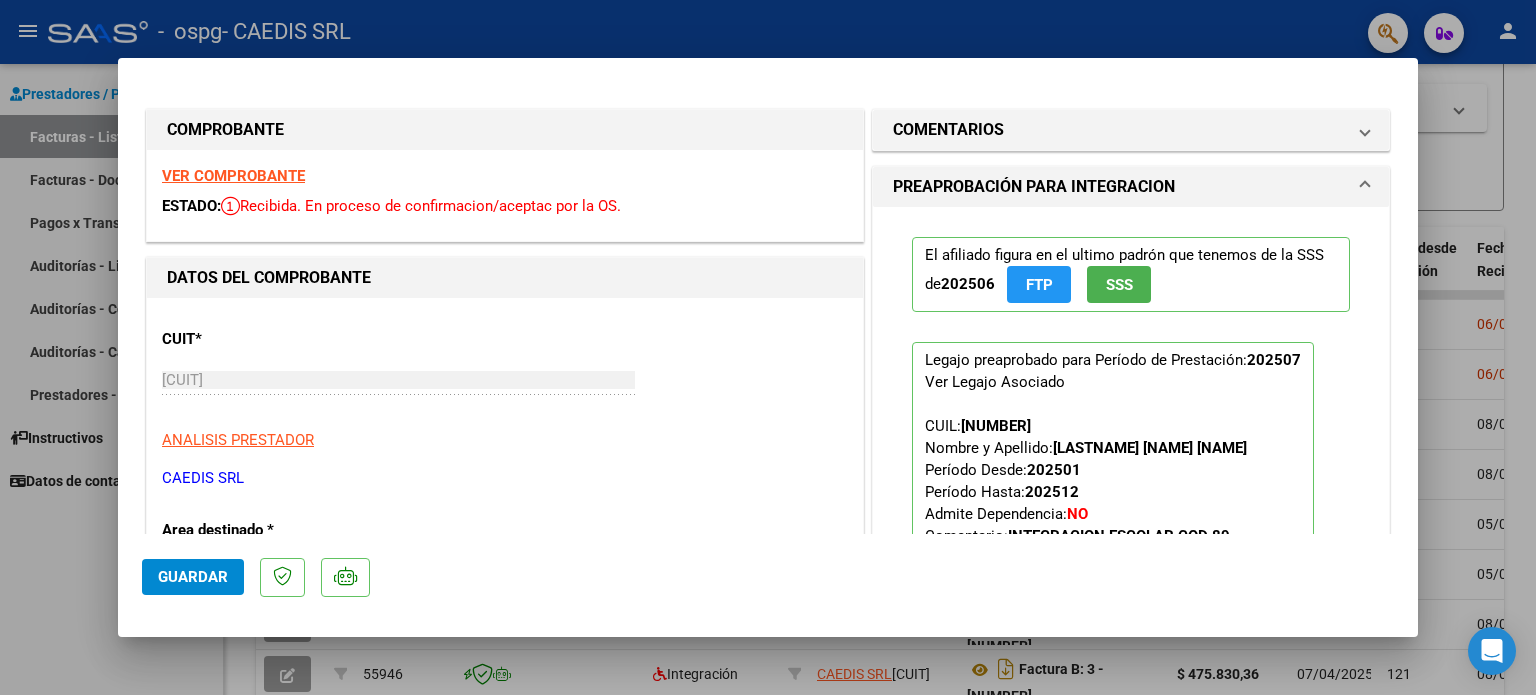 scroll, scrollTop: 400, scrollLeft: 0, axis: vertical 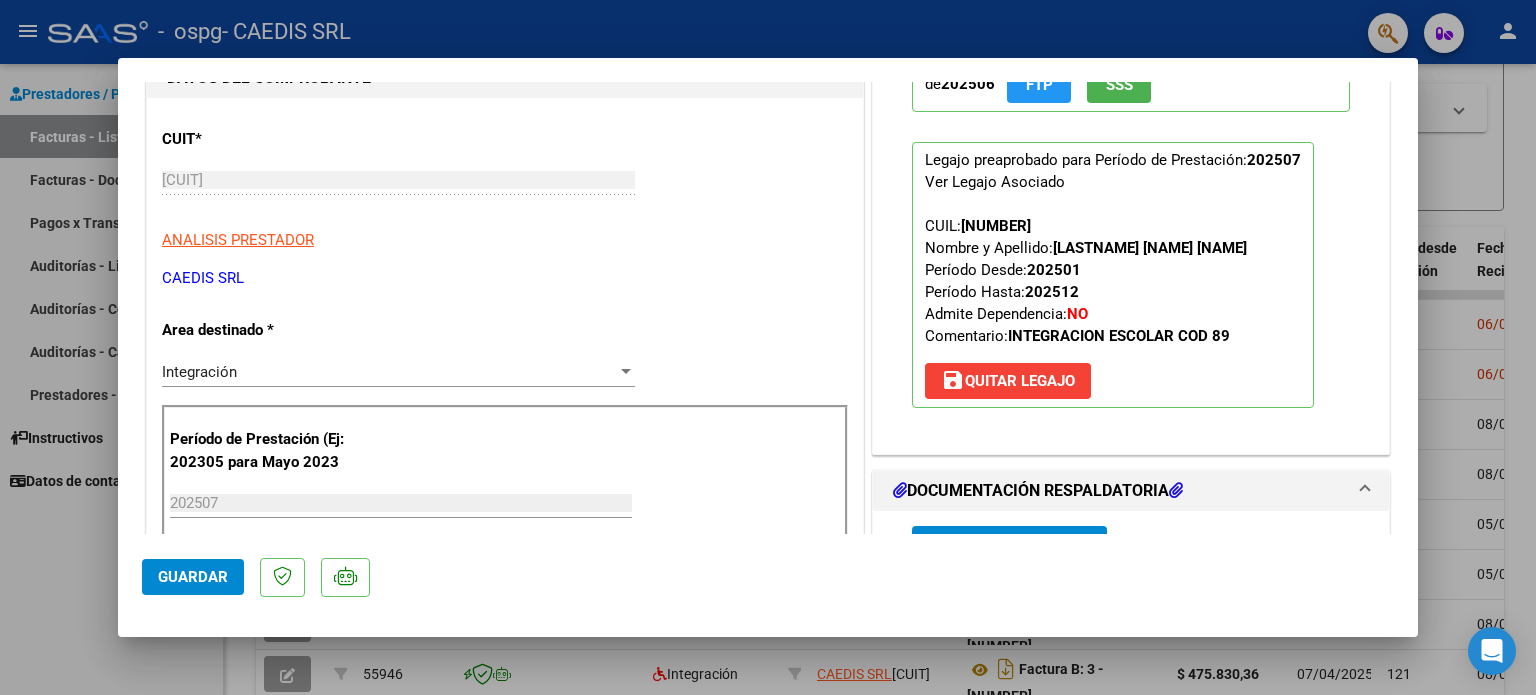 click at bounding box center (768, 347) 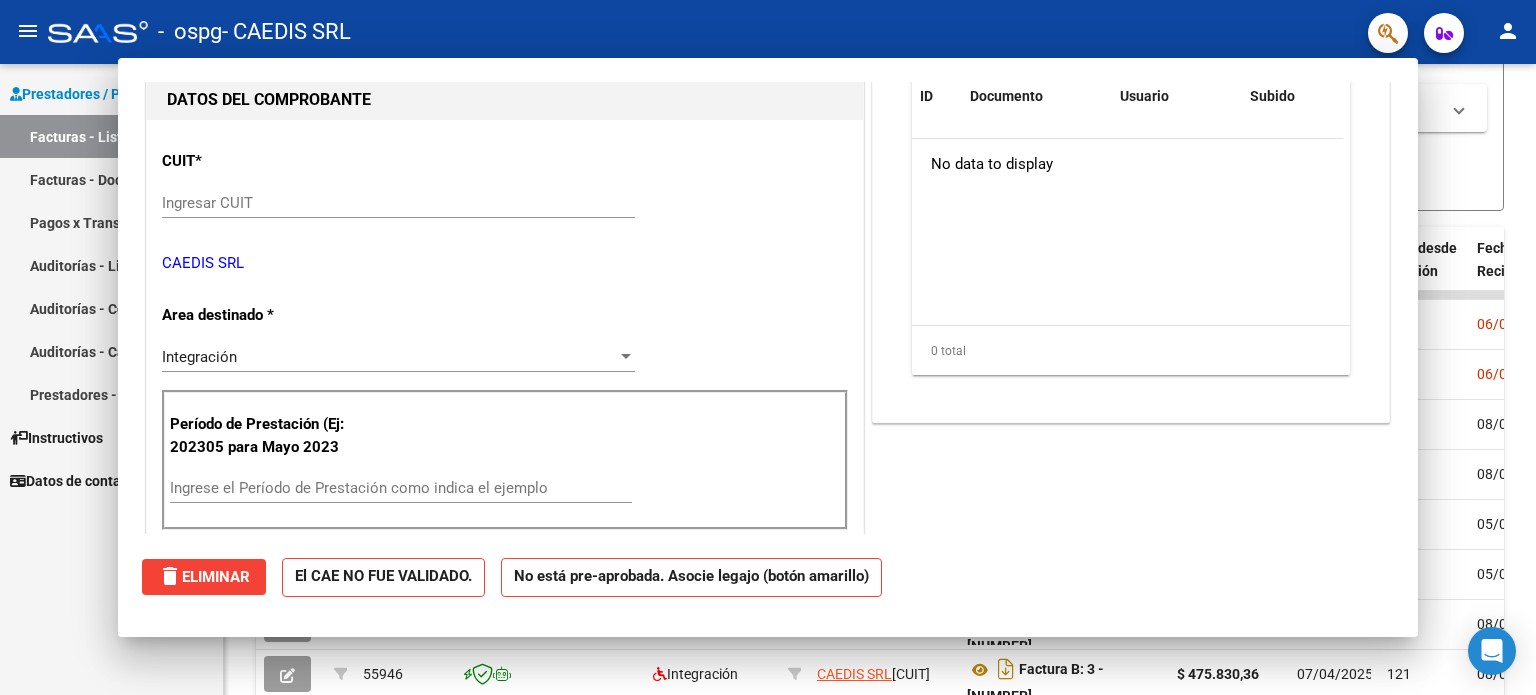 scroll, scrollTop: 222, scrollLeft: 0, axis: vertical 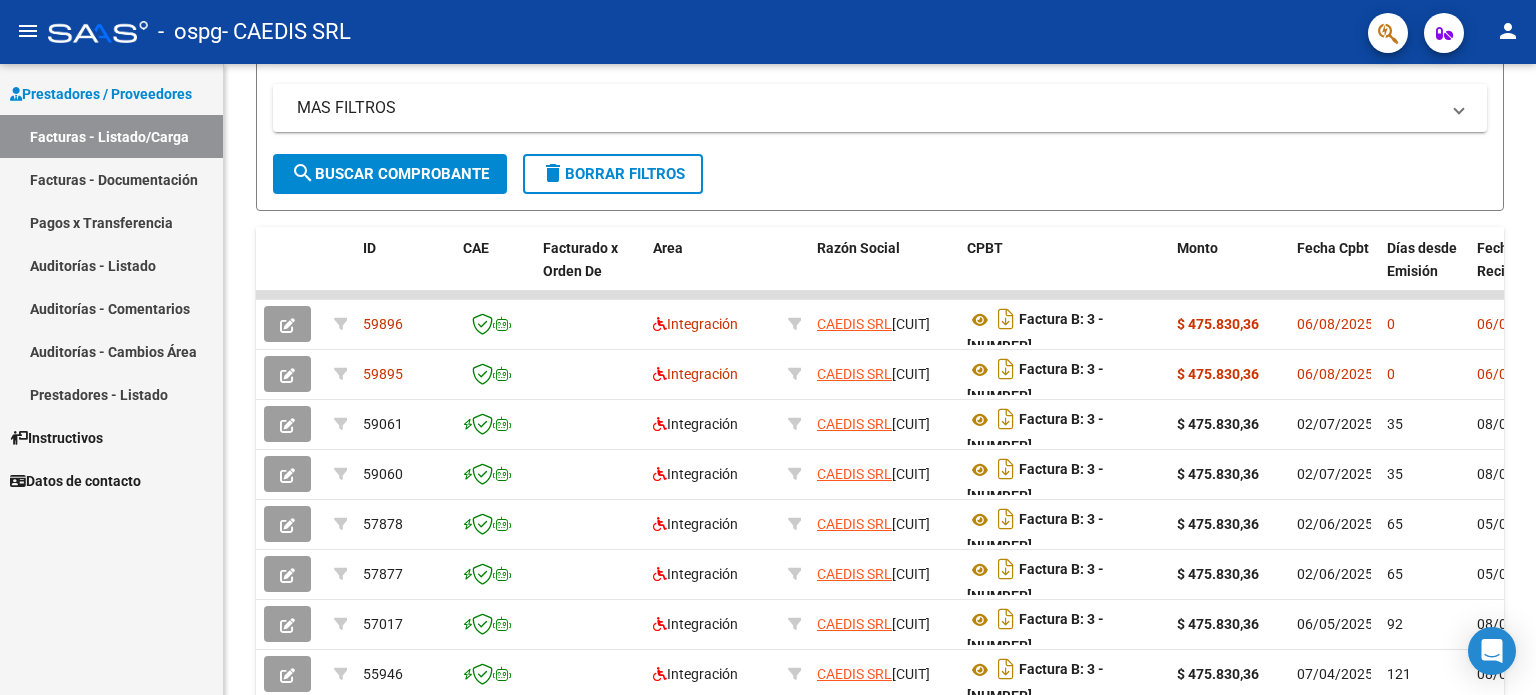click on "person" 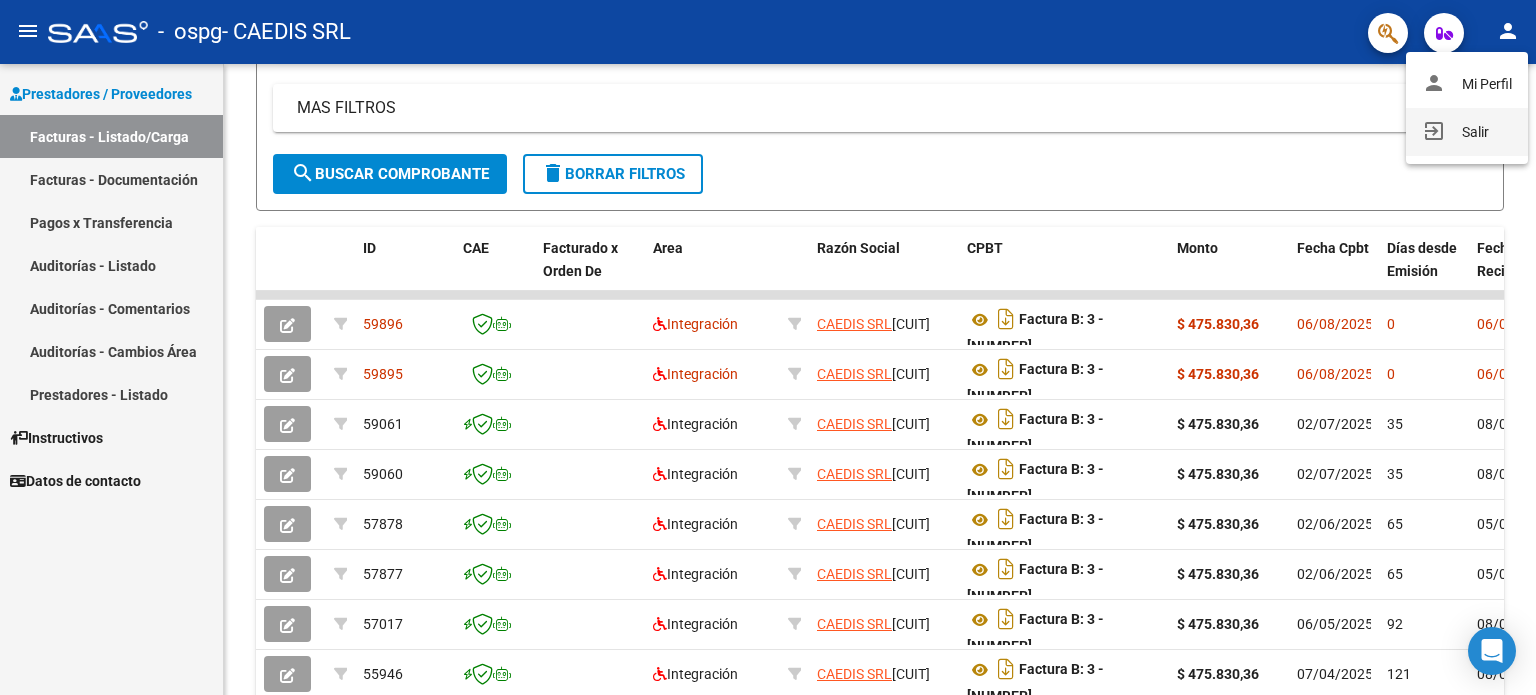 click on "exit_to_app  Salir" at bounding box center (1467, 132) 